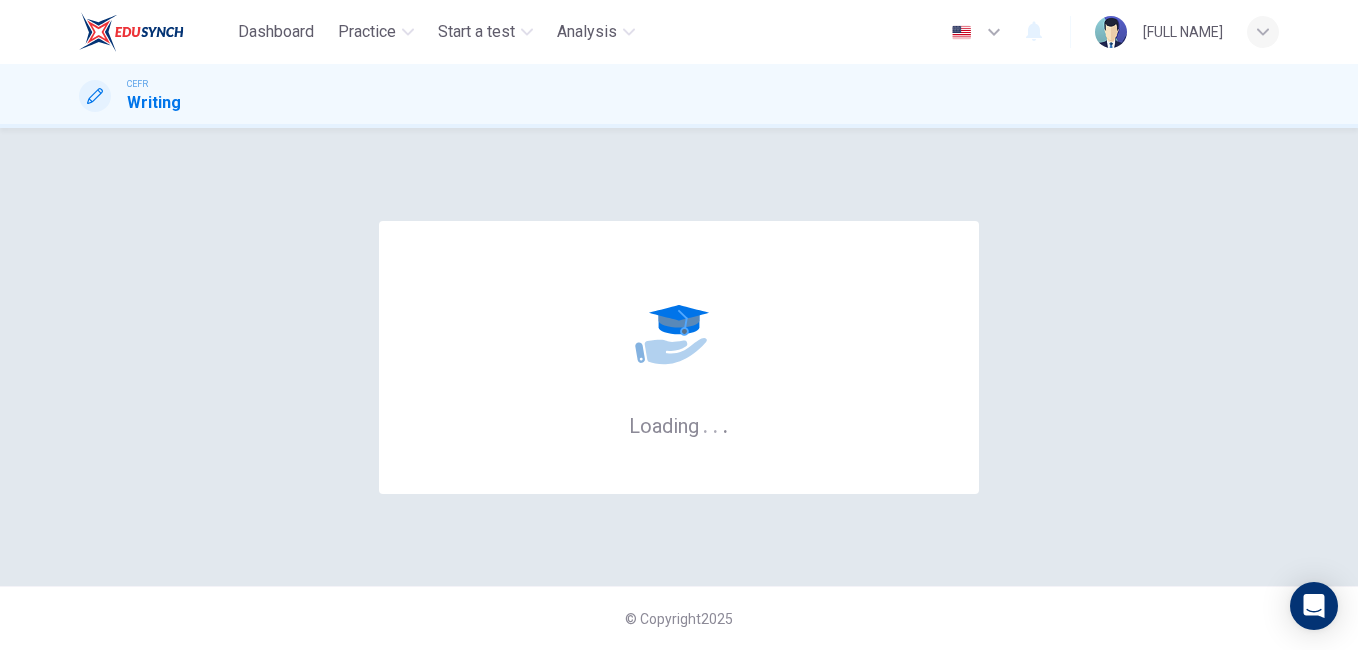 scroll, scrollTop: 0, scrollLeft: 0, axis: both 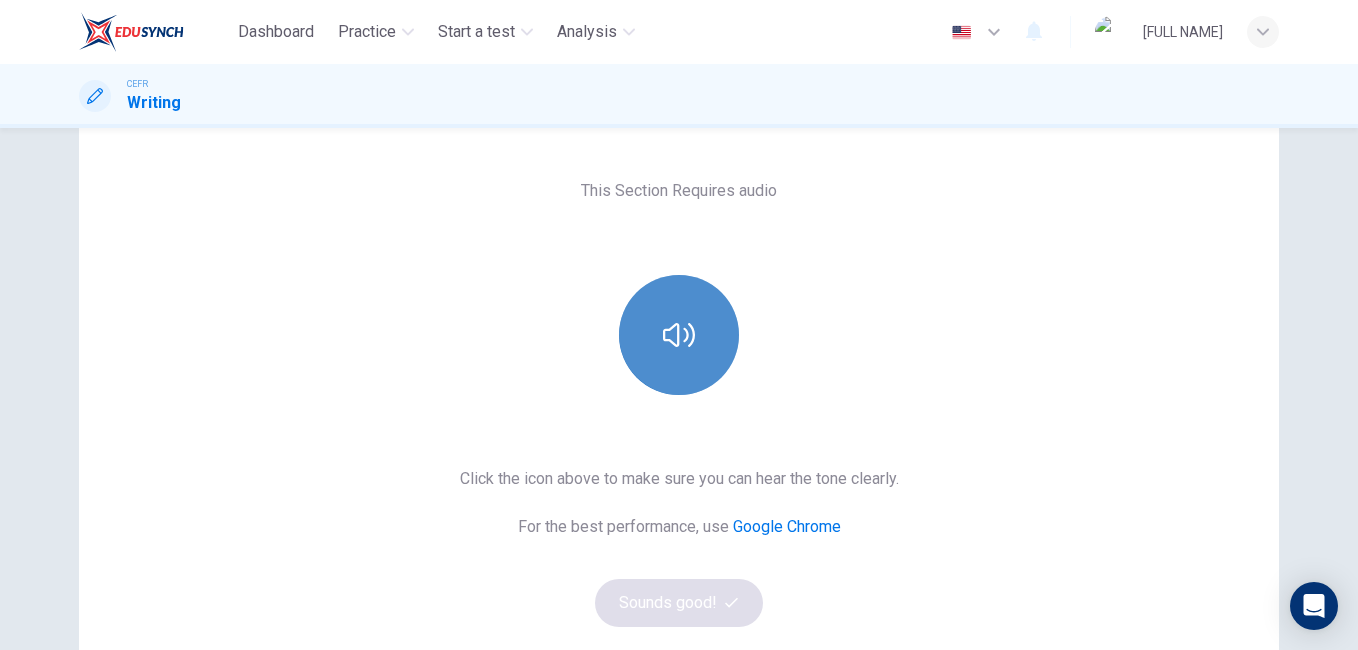 click at bounding box center [679, 335] 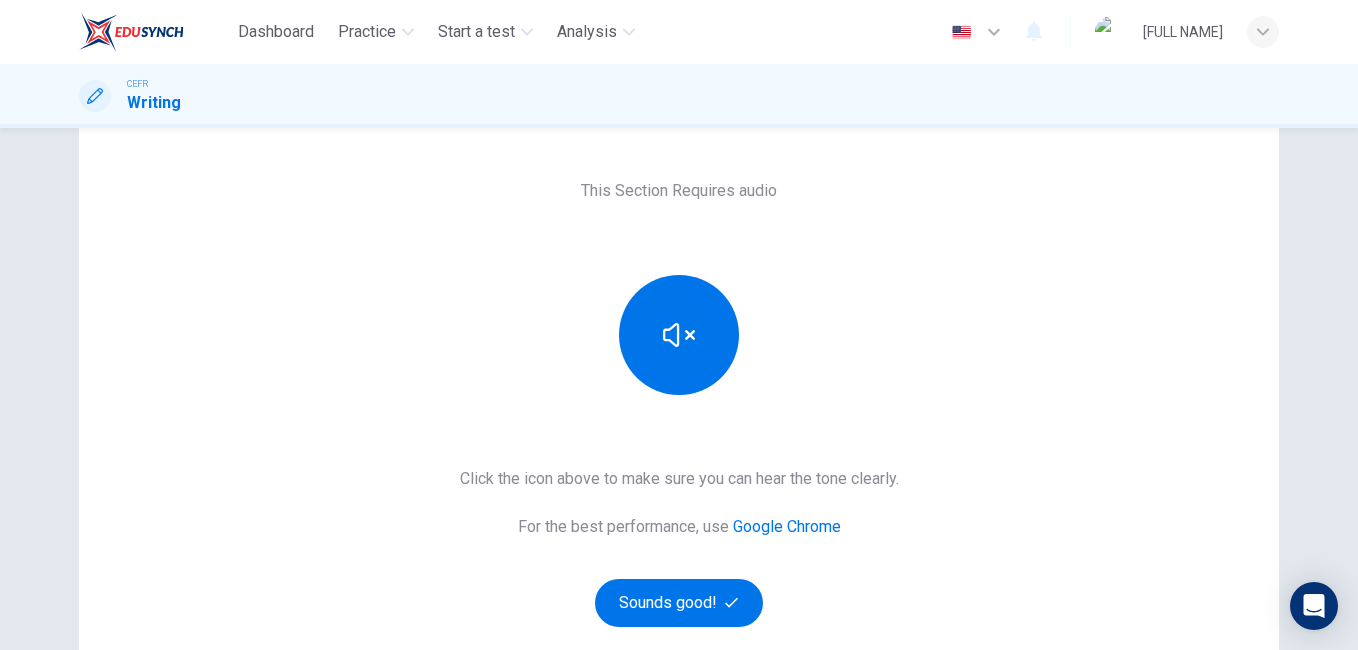 click on "This Section Requires audio Click the icon above to make sure you can hear the tone clearly. For the best performance, use   Google Chrome Sounds good!" at bounding box center (679, 403) 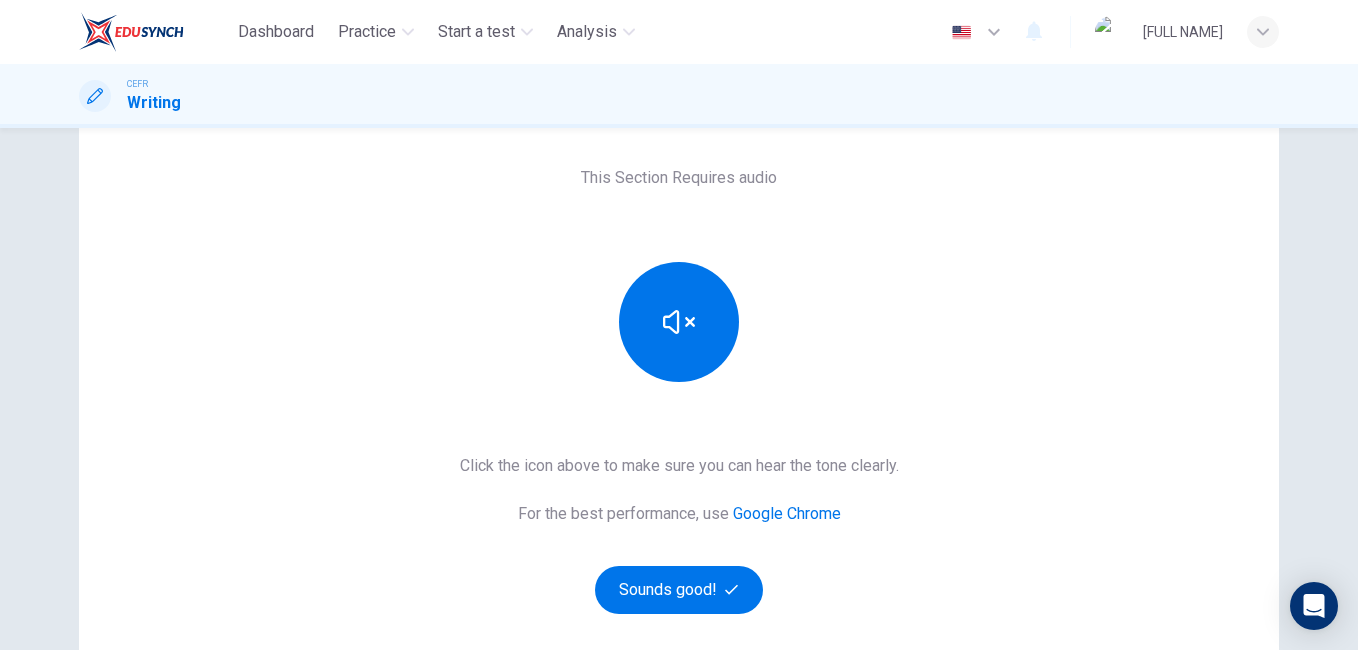 scroll, scrollTop: 127, scrollLeft: 0, axis: vertical 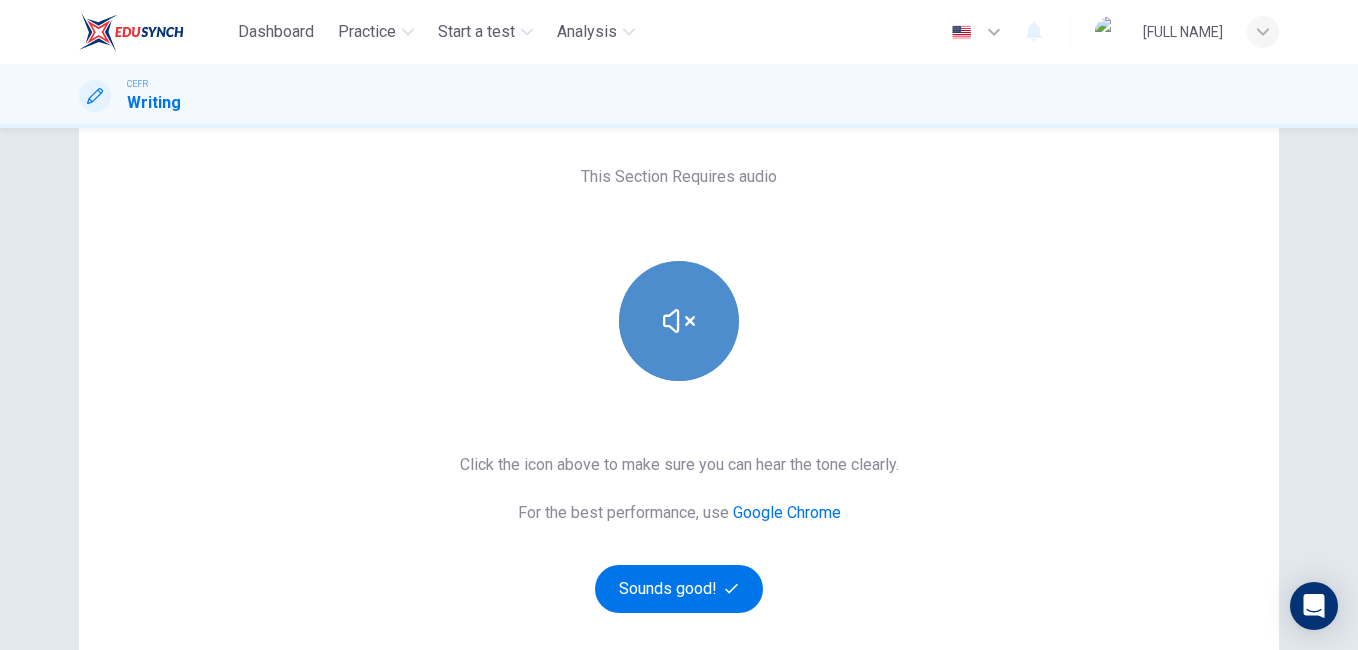 click at bounding box center (679, 321) 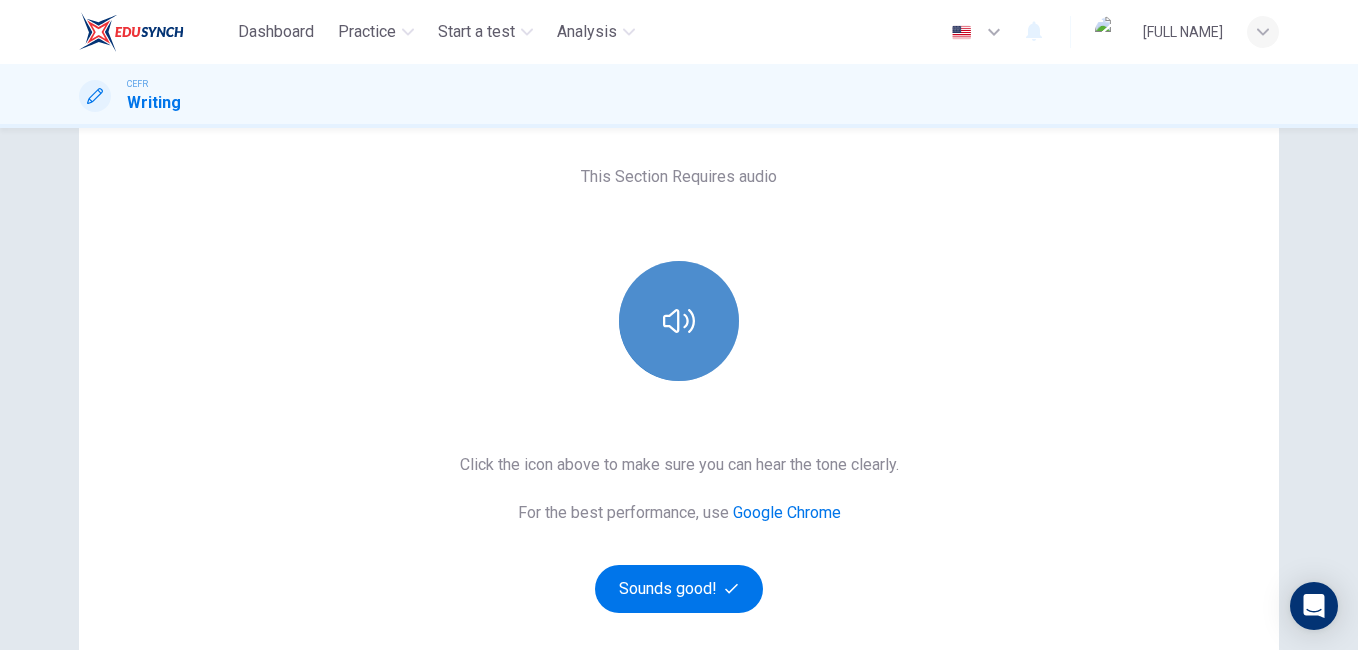 click at bounding box center (679, 321) 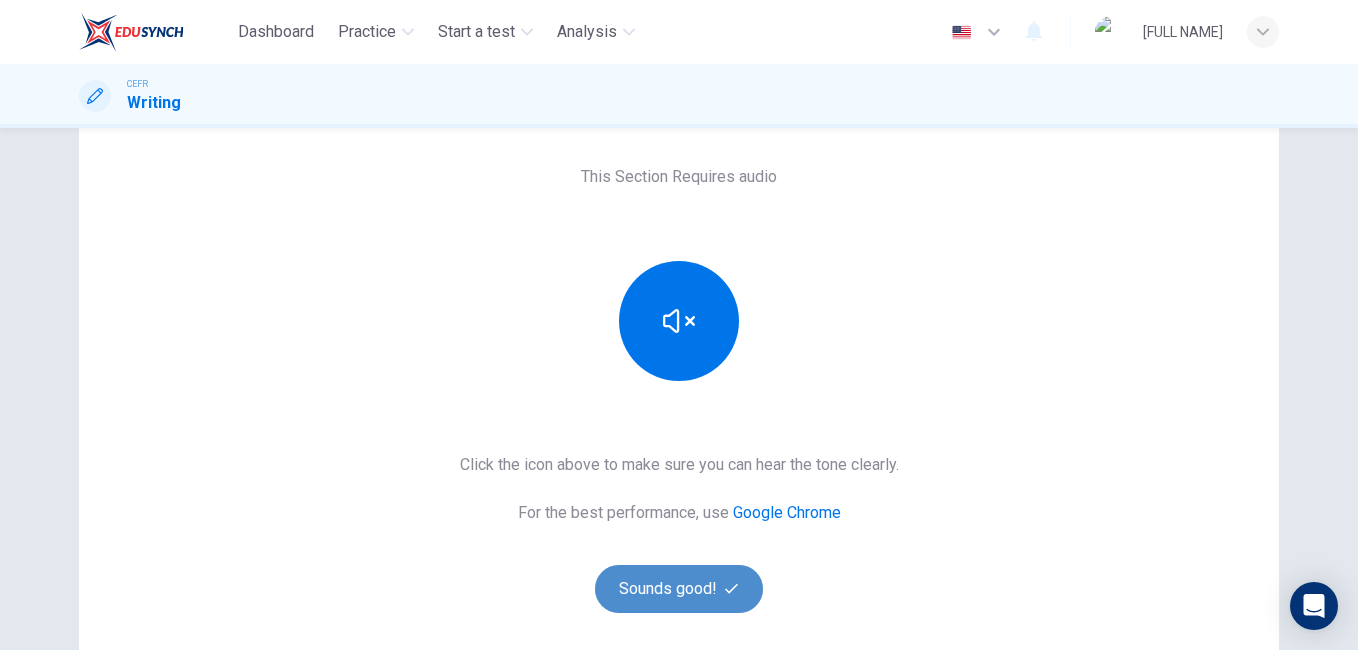 click on "Sounds good!" at bounding box center [679, 589] 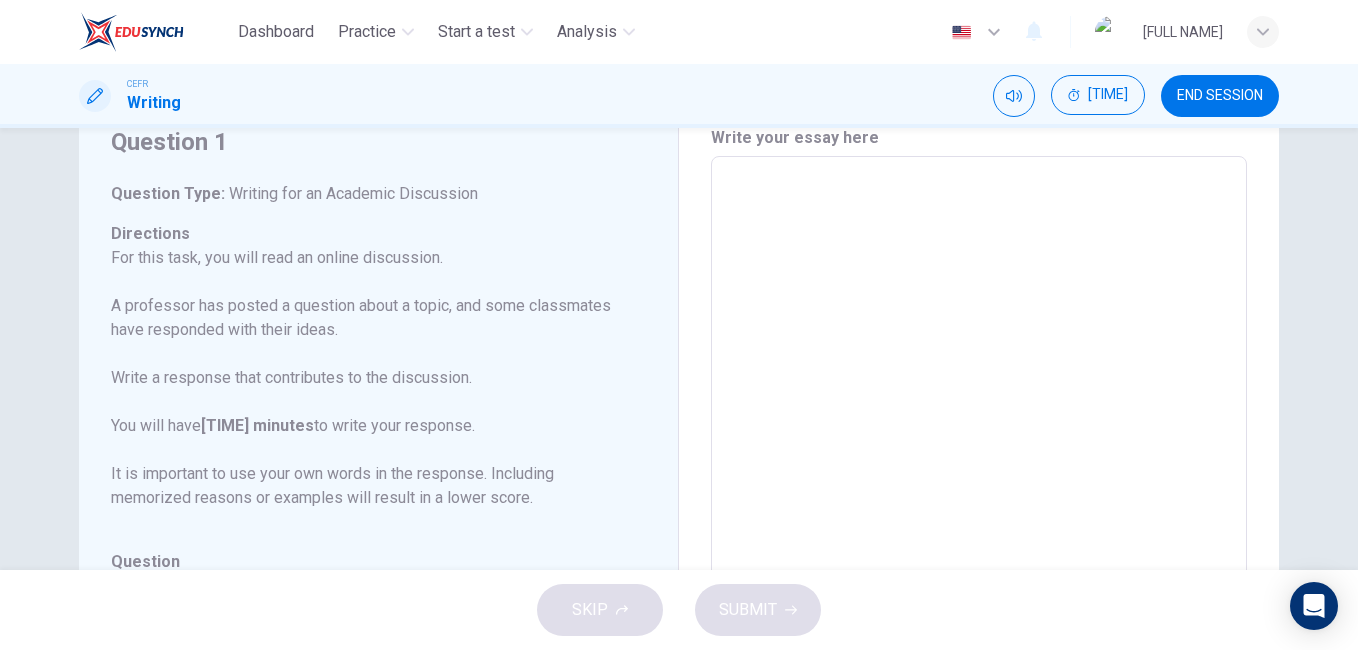 scroll, scrollTop: 81, scrollLeft: 0, axis: vertical 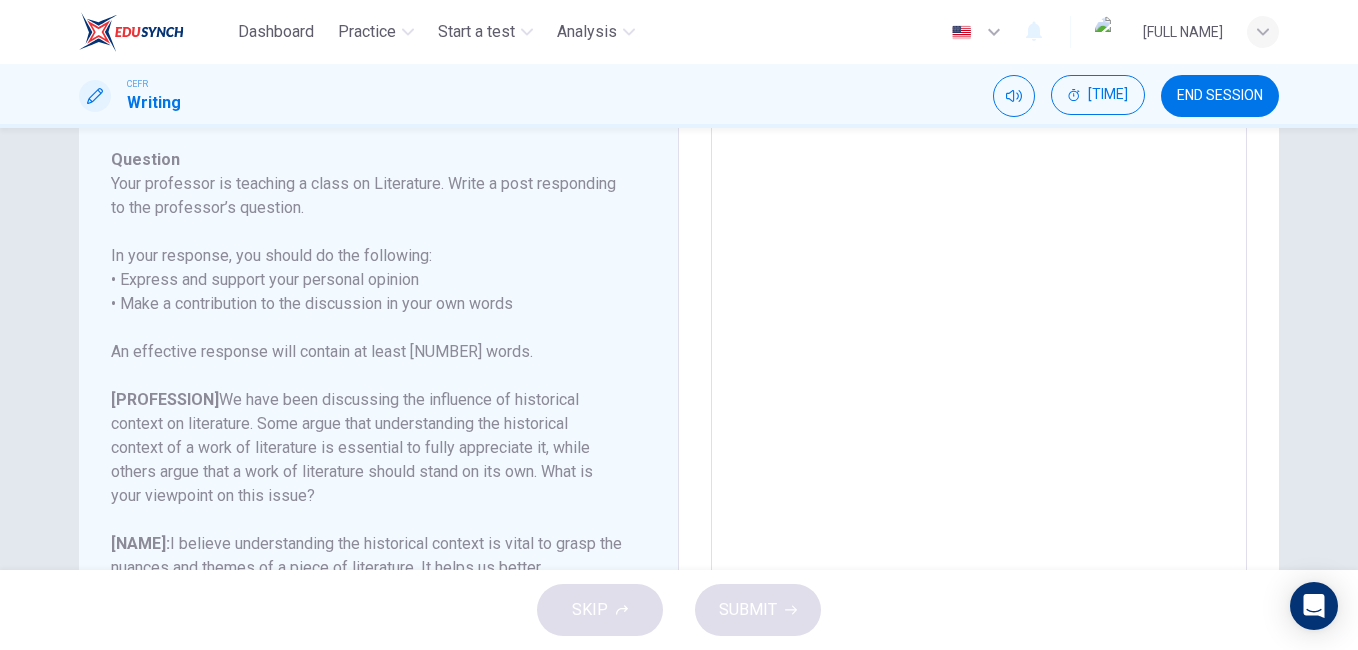 click at bounding box center [979, 333] 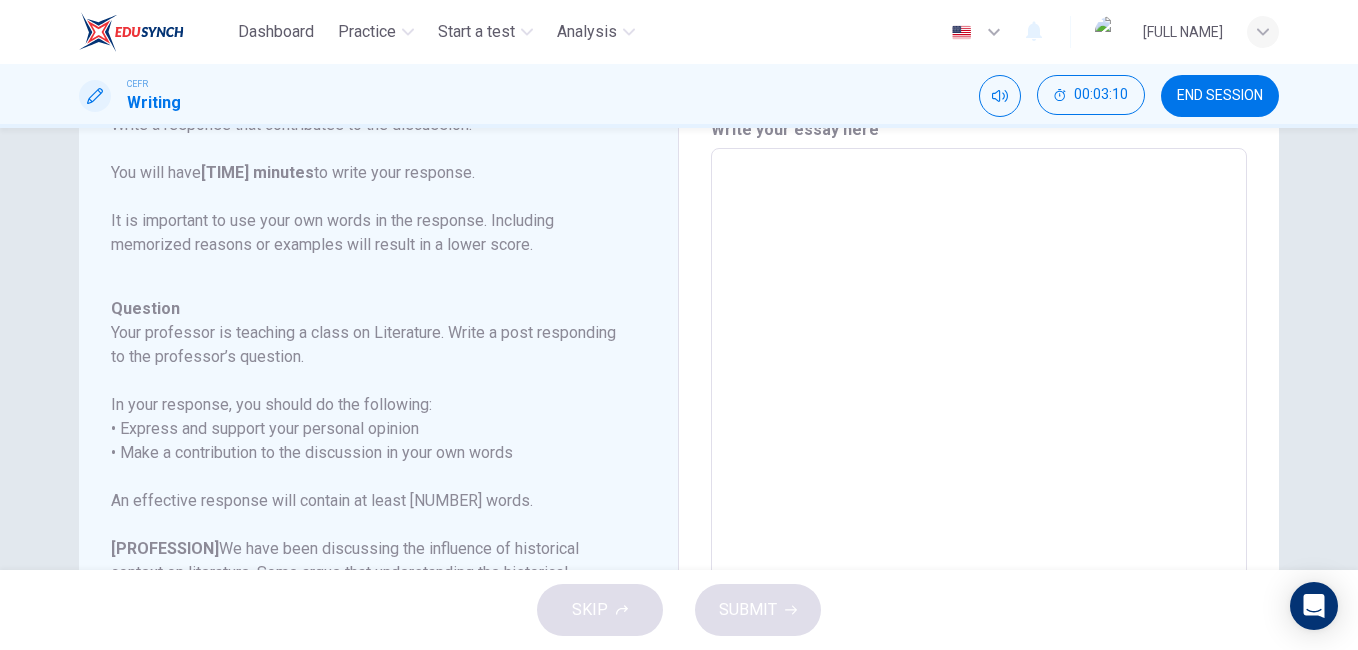 scroll, scrollTop: 294, scrollLeft: 0, axis: vertical 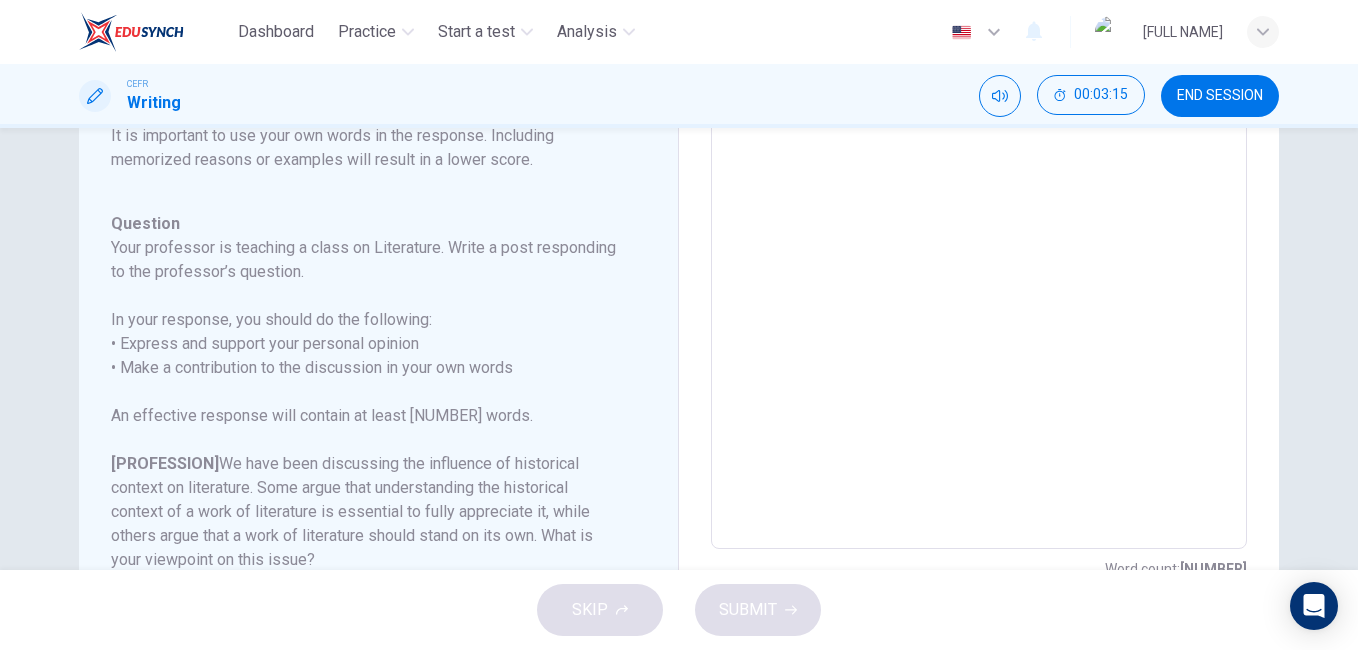 click at bounding box center (979, 215) 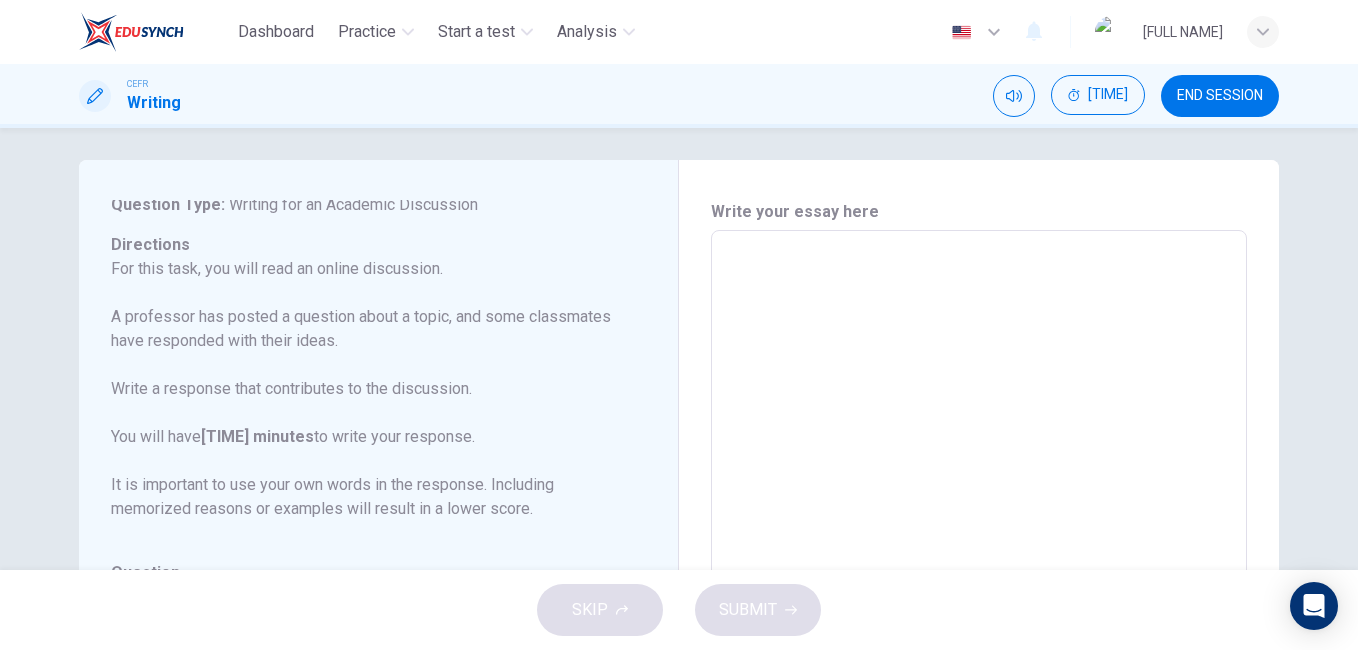 scroll, scrollTop: 7, scrollLeft: 0, axis: vertical 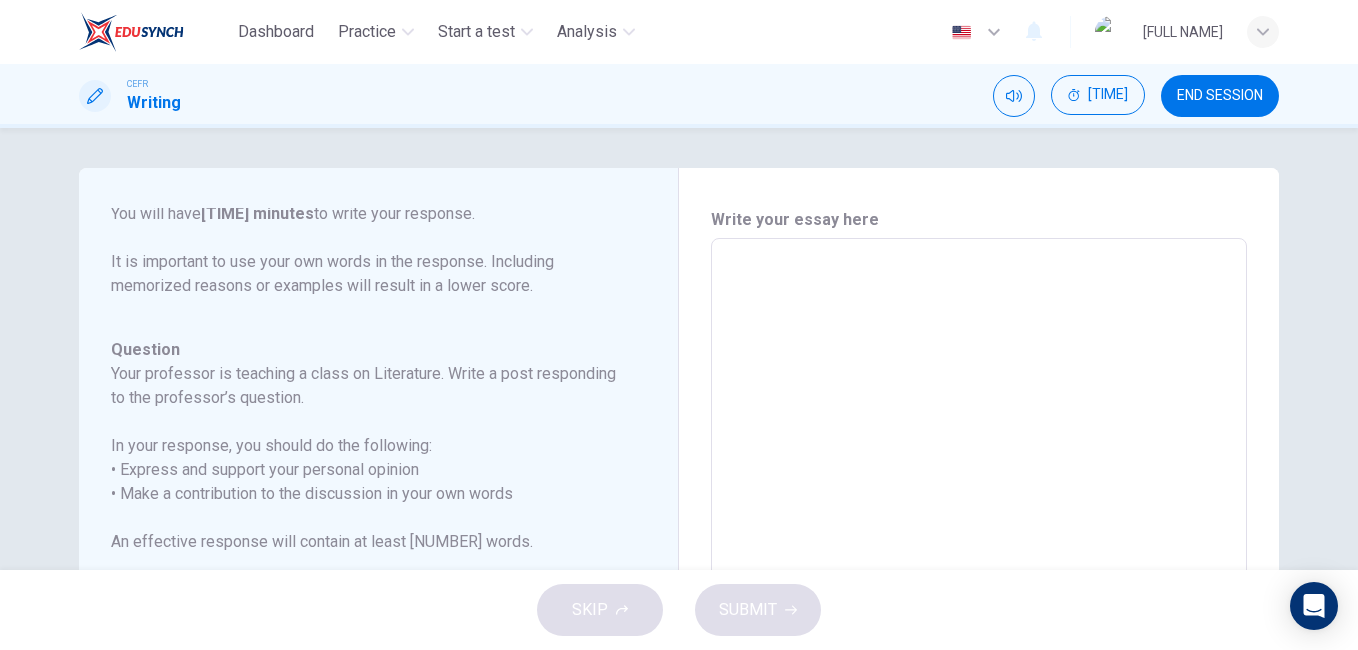 click at bounding box center [979, 572] 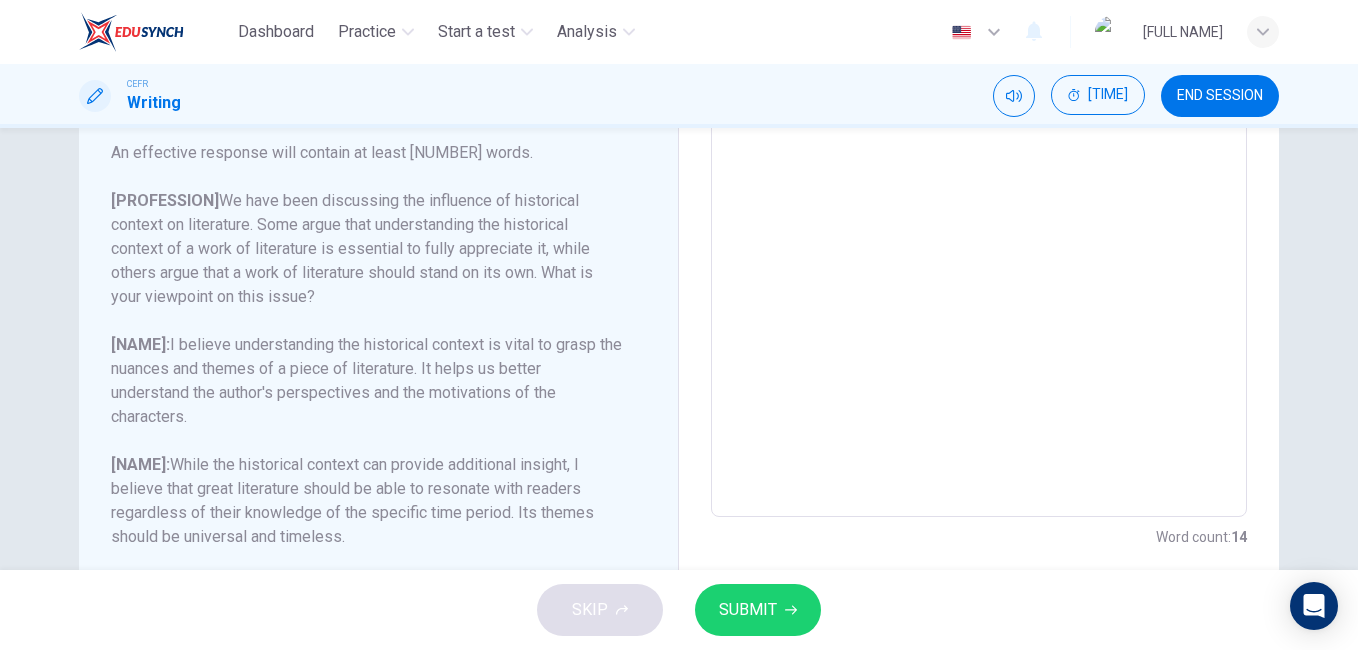 scroll, scrollTop: 396, scrollLeft: 0, axis: vertical 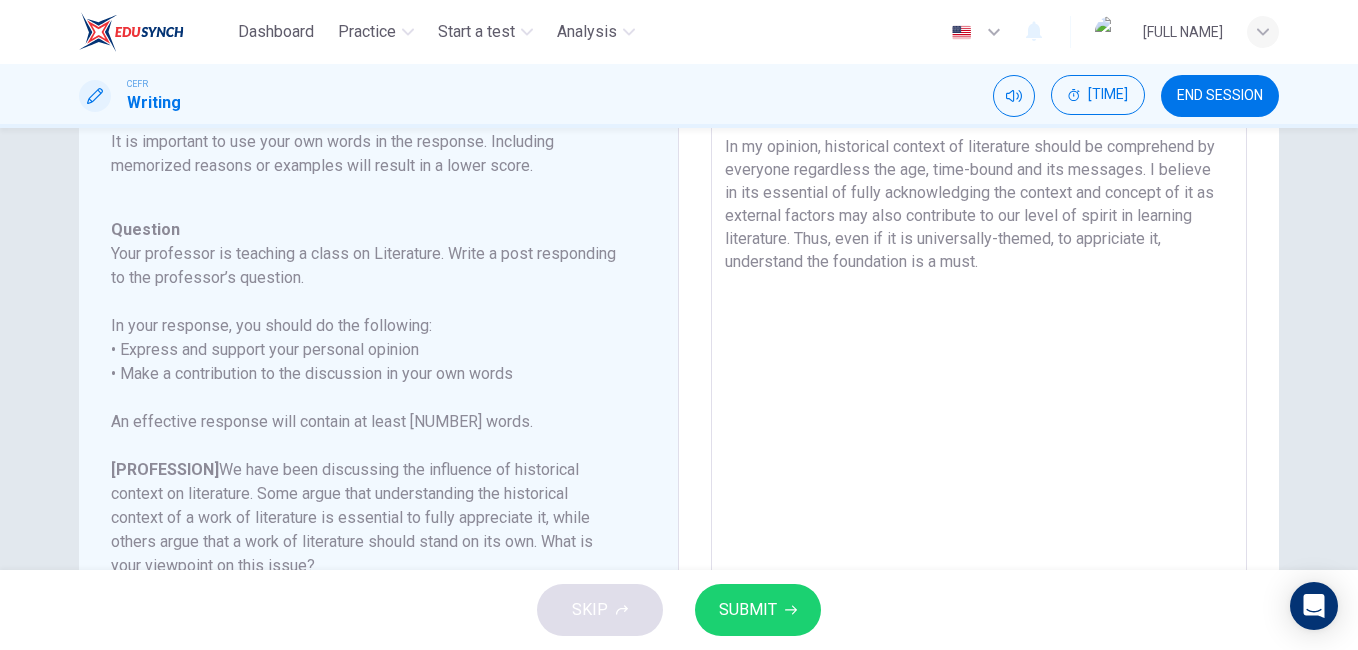 type on "In my opinion, historical context of literature should be comprehend by everyone regardless the age, time-bound and its messages. I believe in its essential of fully acknowledging the context and concept of it as external factors may also contribute to our level of spirit in learning literature. Thus, even if it is universally-themed, to appriciate it, understand the foundation is a must." 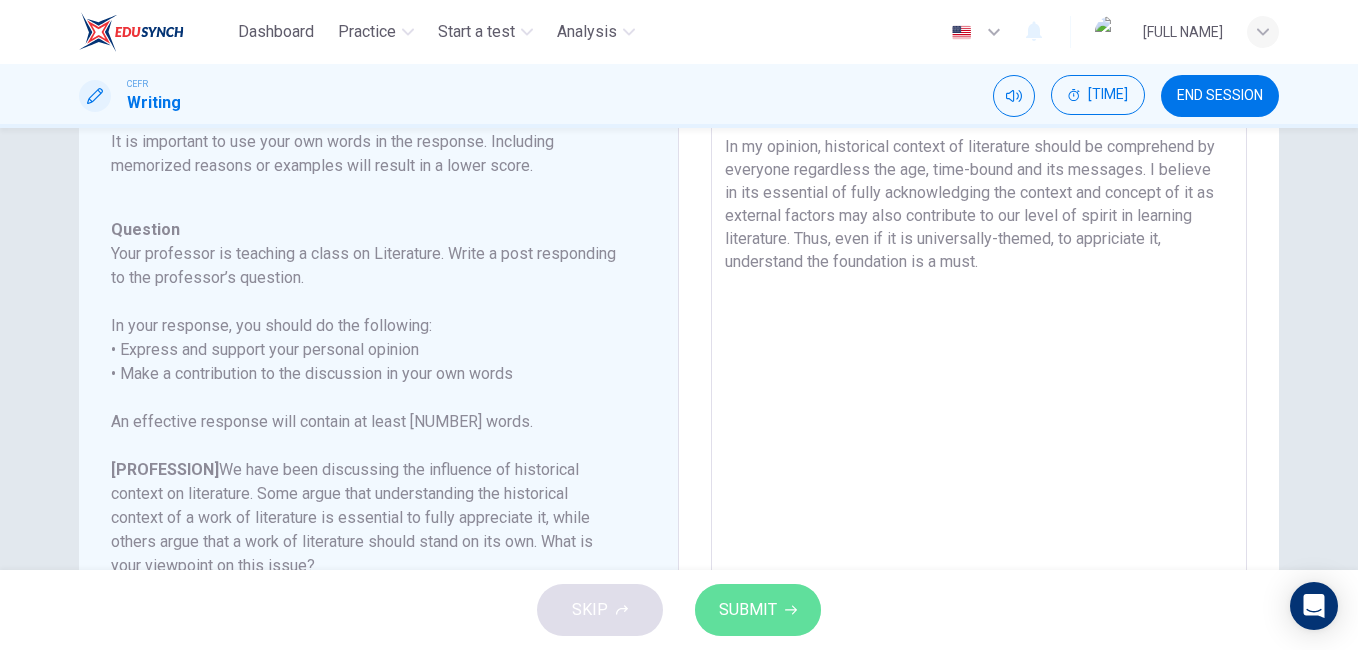 click on "SUBMIT" at bounding box center [758, 610] 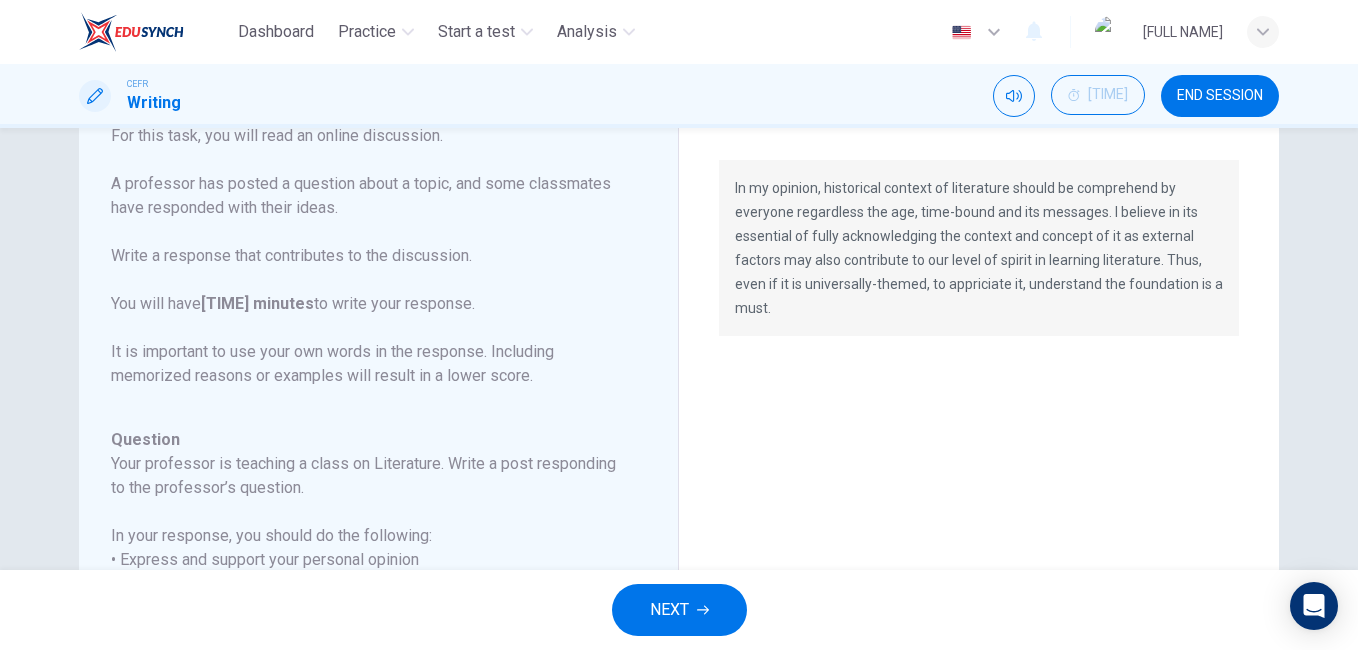 scroll, scrollTop: 83, scrollLeft: 0, axis: vertical 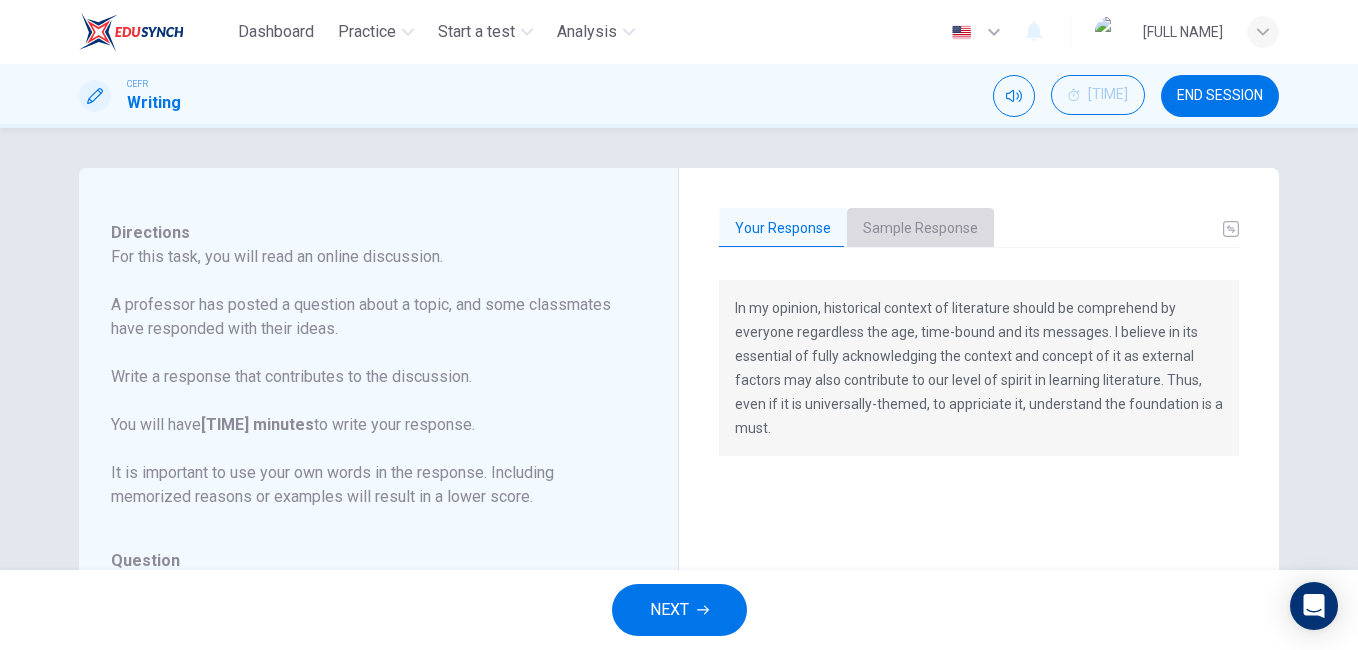 click on "Sample Response" at bounding box center [920, 229] 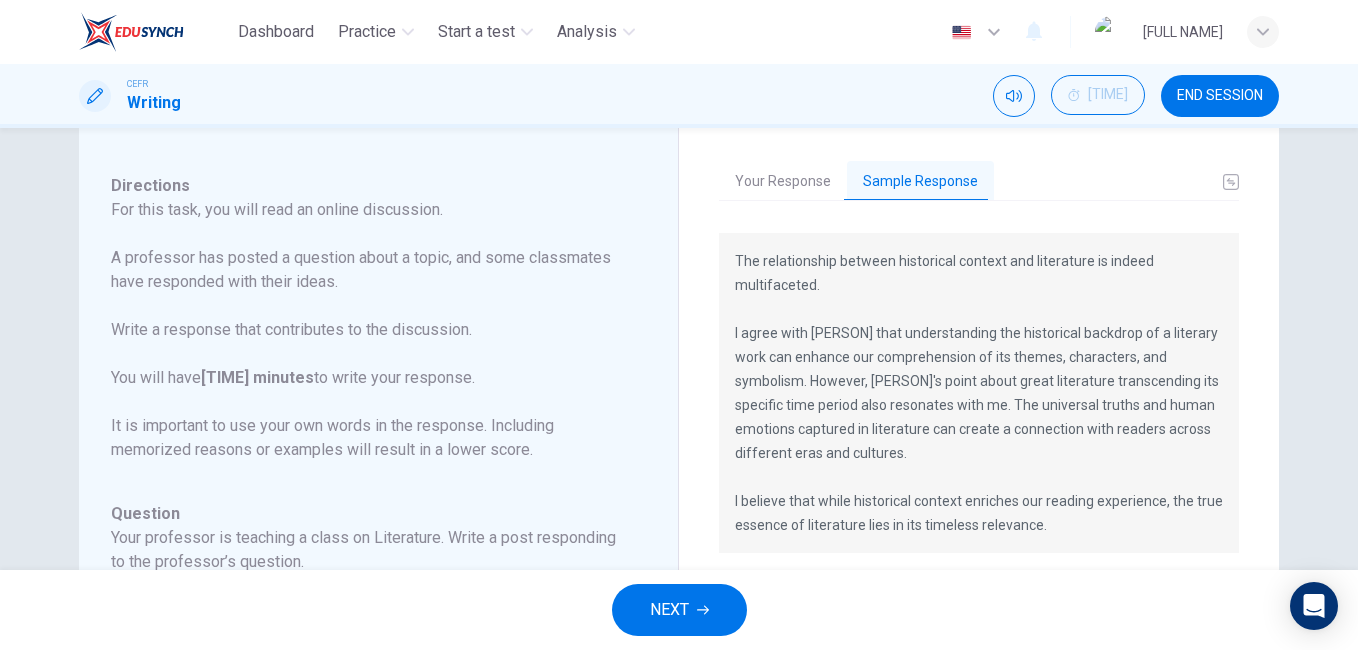 scroll, scrollTop: 48, scrollLeft: 0, axis: vertical 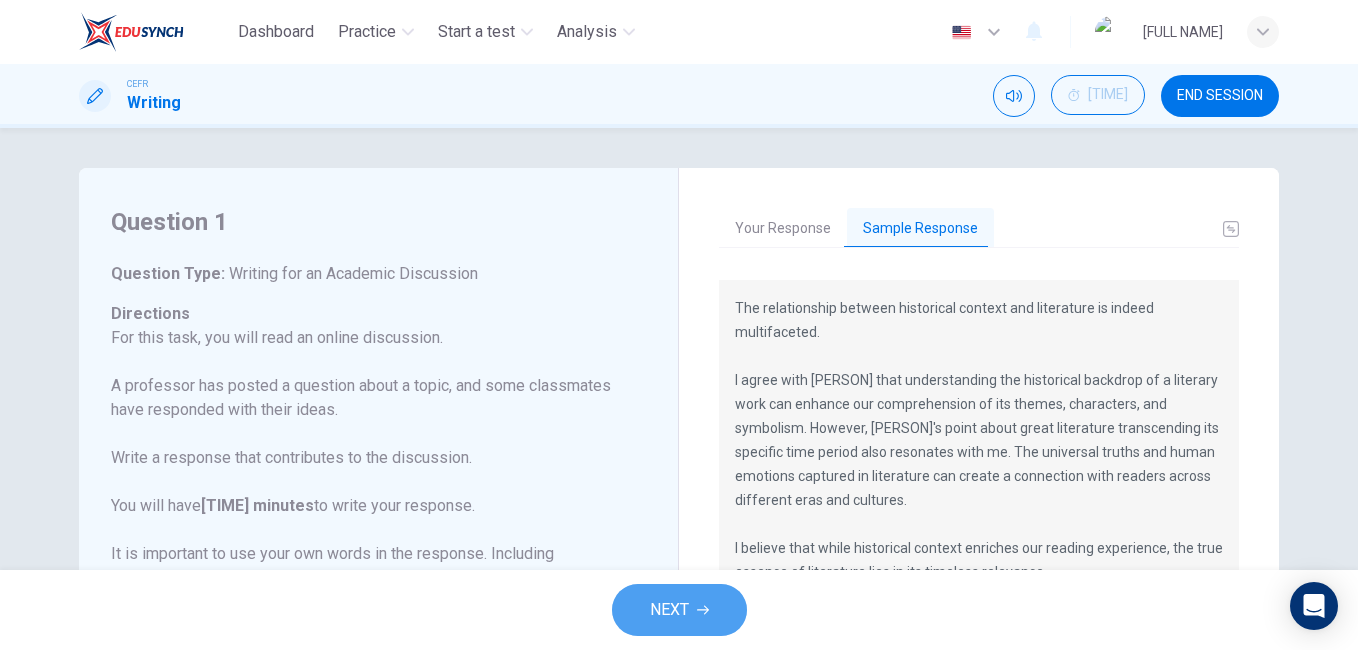 click on "NEXT" at bounding box center (679, 610) 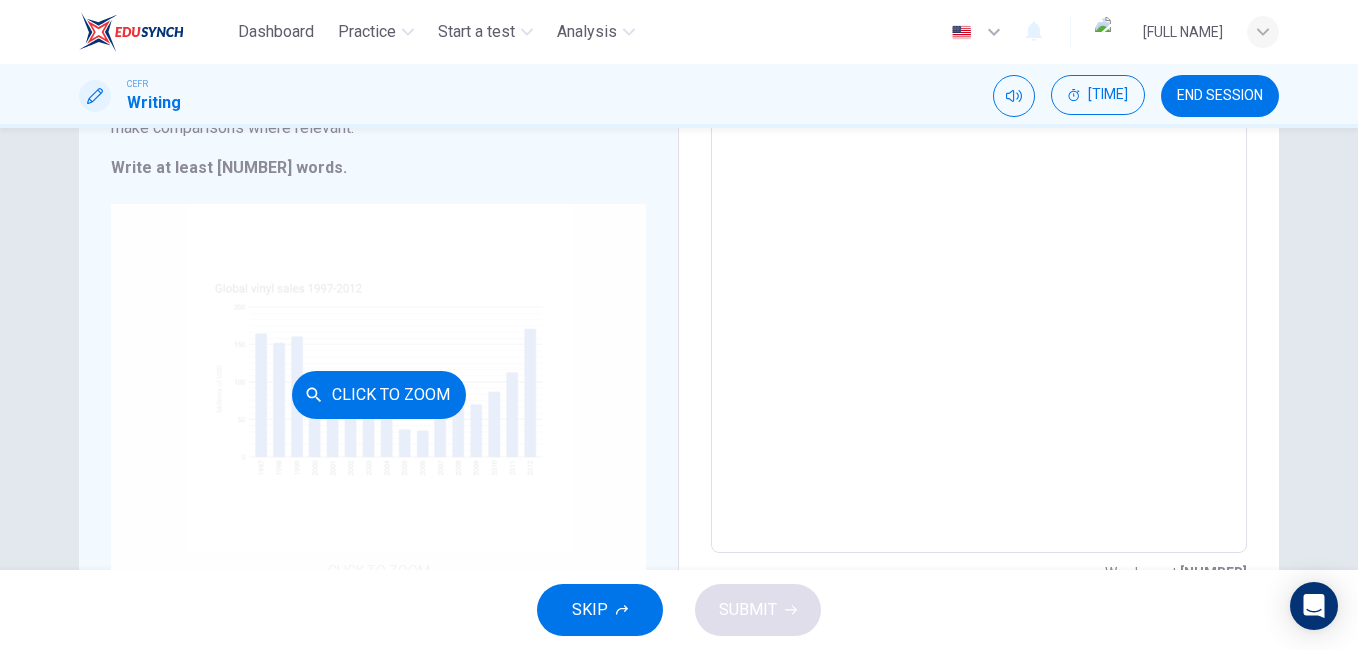 scroll, scrollTop: 347, scrollLeft: 0, axis: vertical 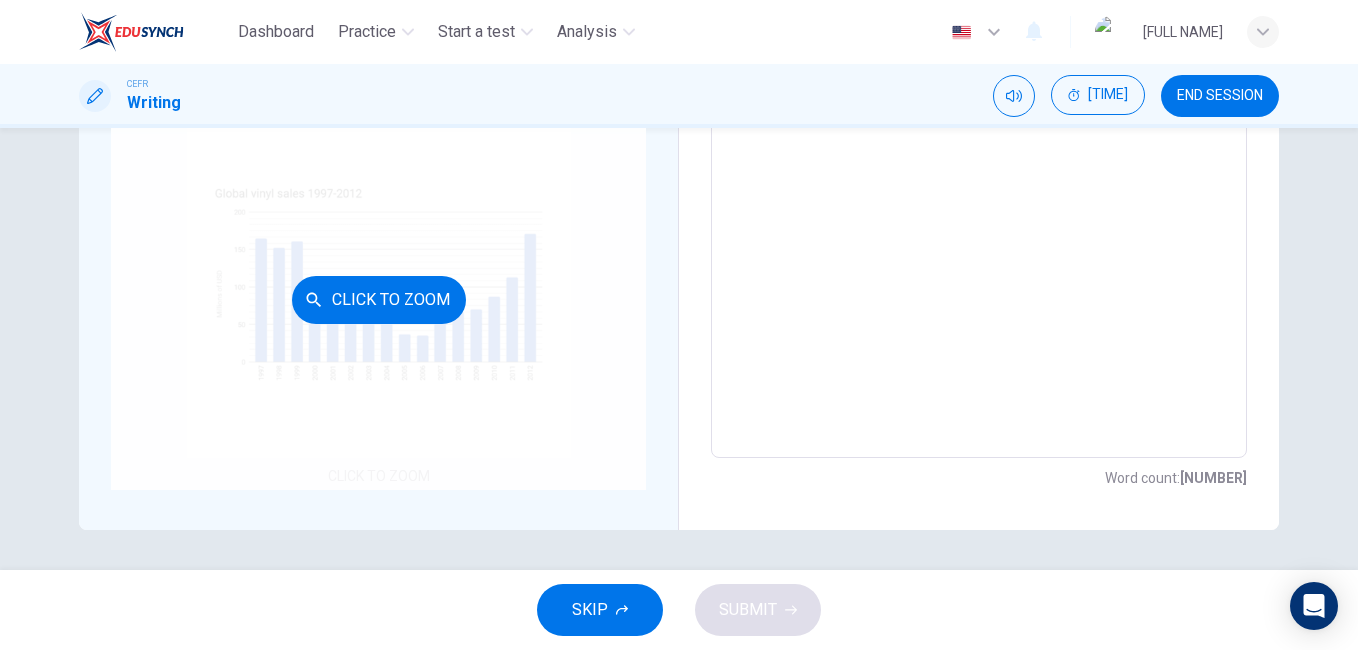 click on "Click to Zoom" at bounding box center (378, 299) 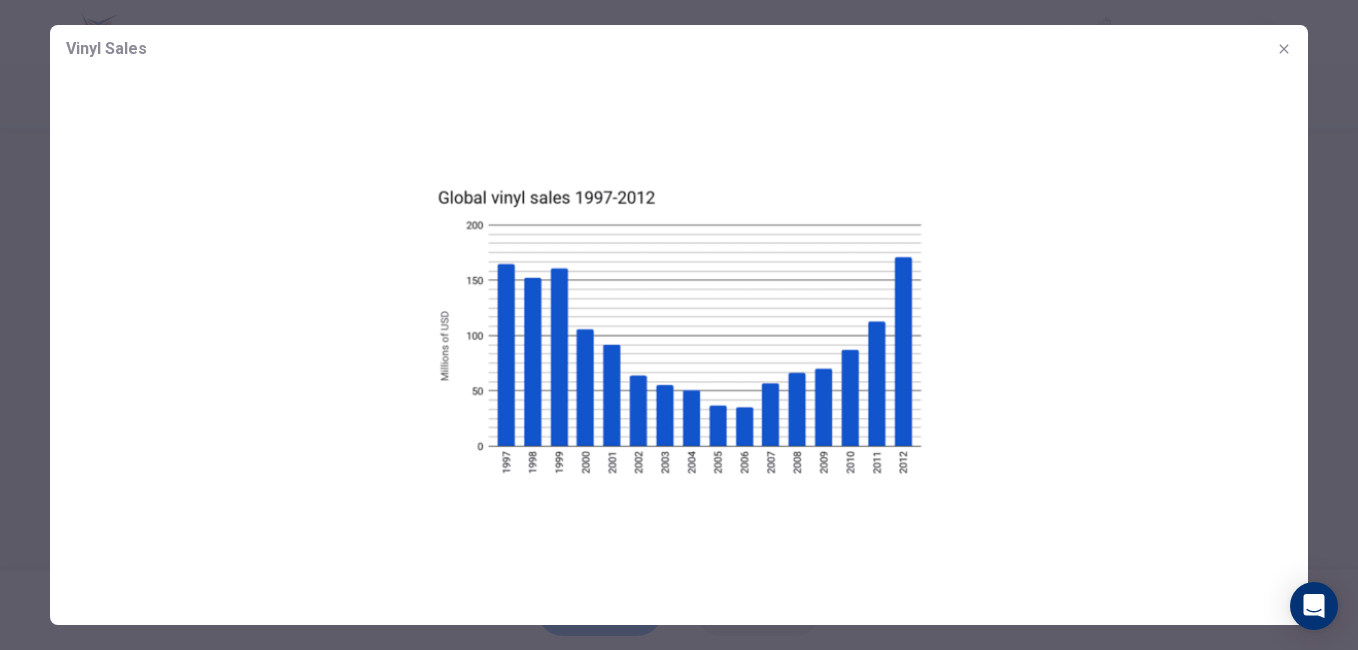 click at bounding box center [679, 325] 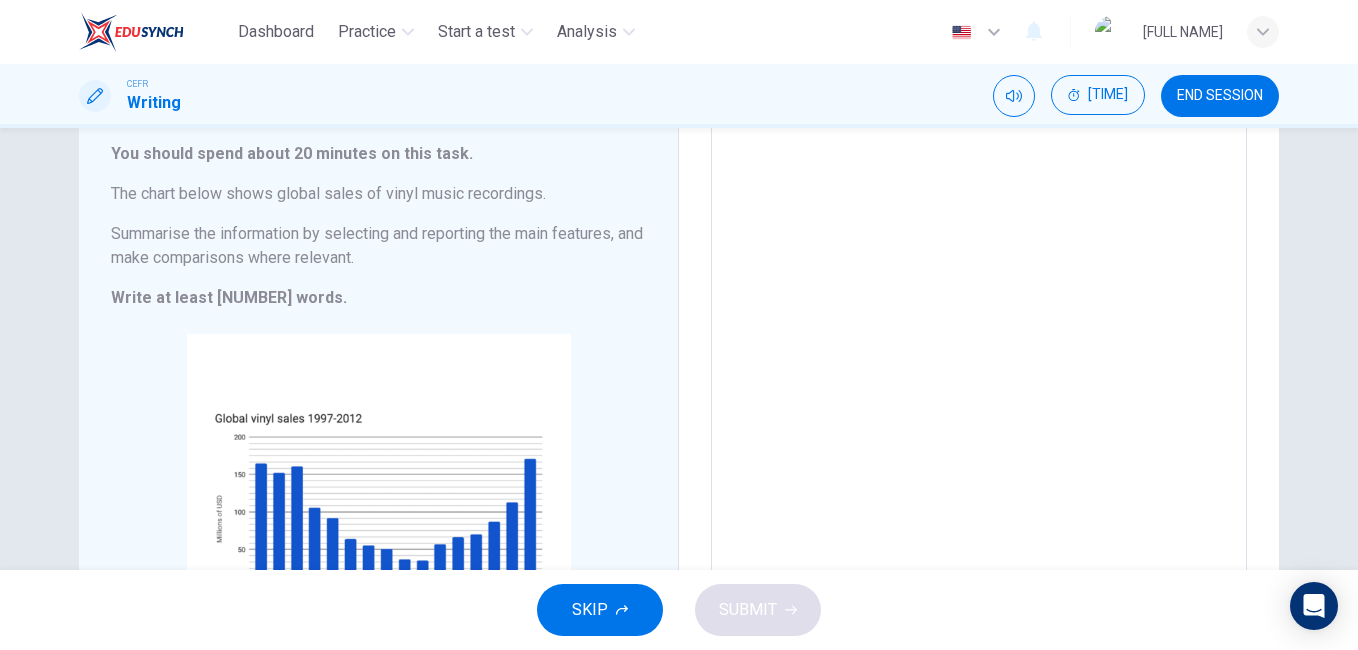 scroll, scrollTop: 50, scrollLeft: 0, axis: vertical 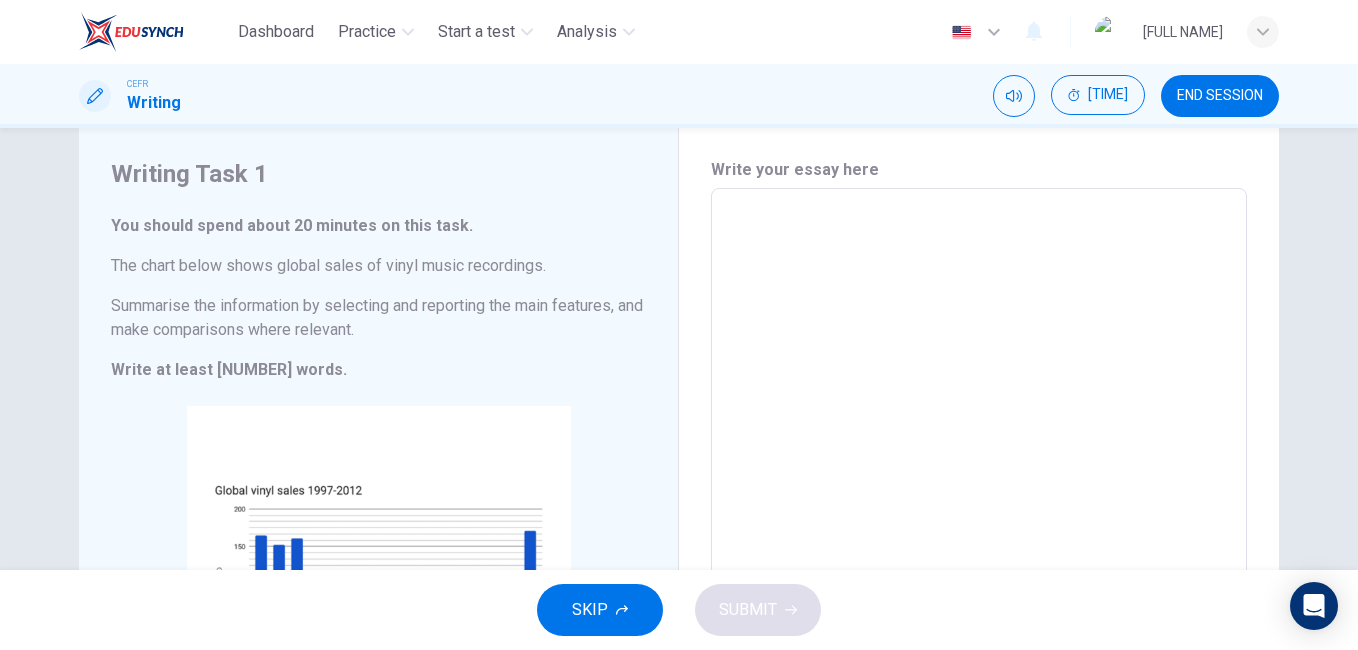 click at bounding box center (979, 472) 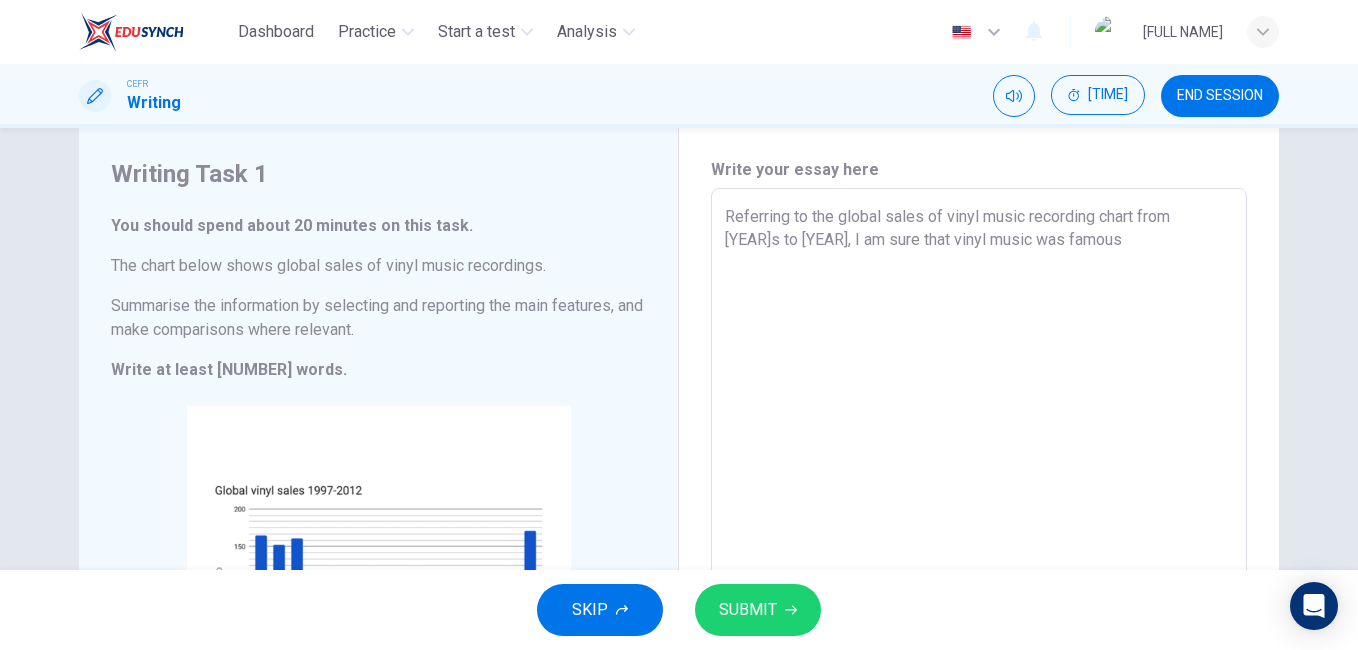 click on "Referring to the global sales of vinyl music recording chart from [YEAR]s to [YEAR], I am sure that vinyl music was famous" at bounding box center [979, 472] 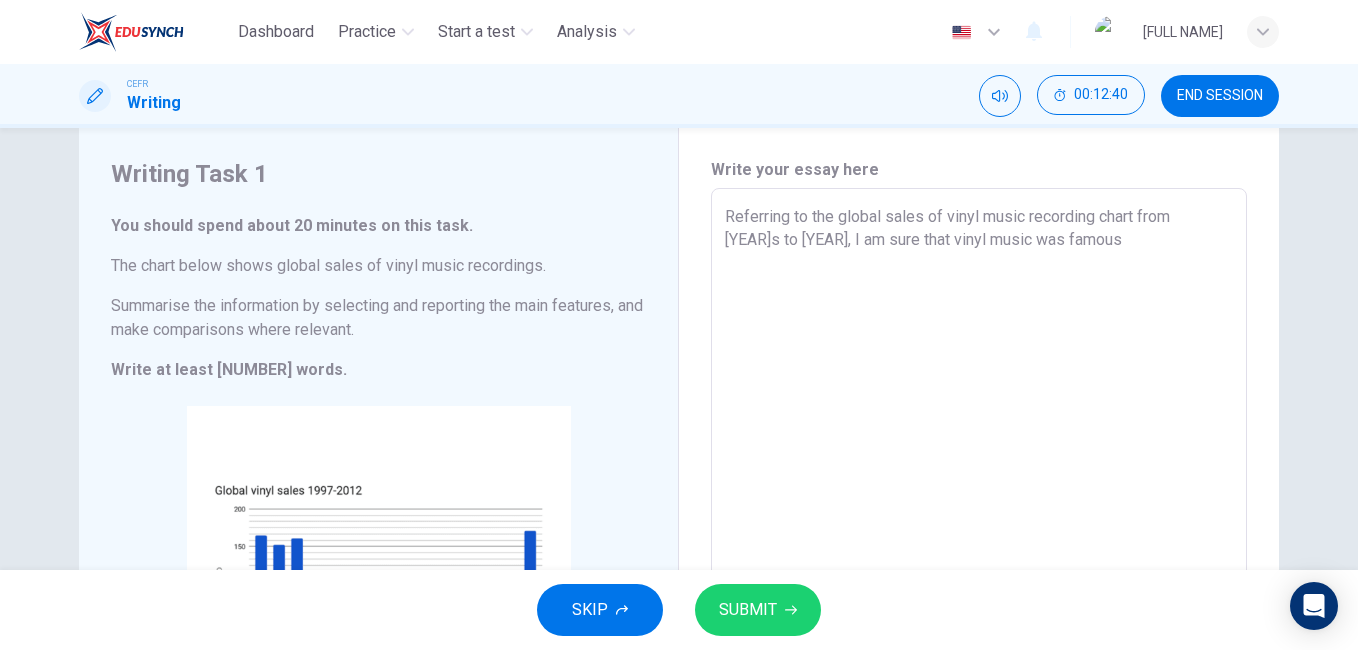 click on "Referring to the global sales of vinyl music recording chart from [YEAR]s to [YEAR], I am sure that vinyl music was famous" at bounding box center [979, 472] 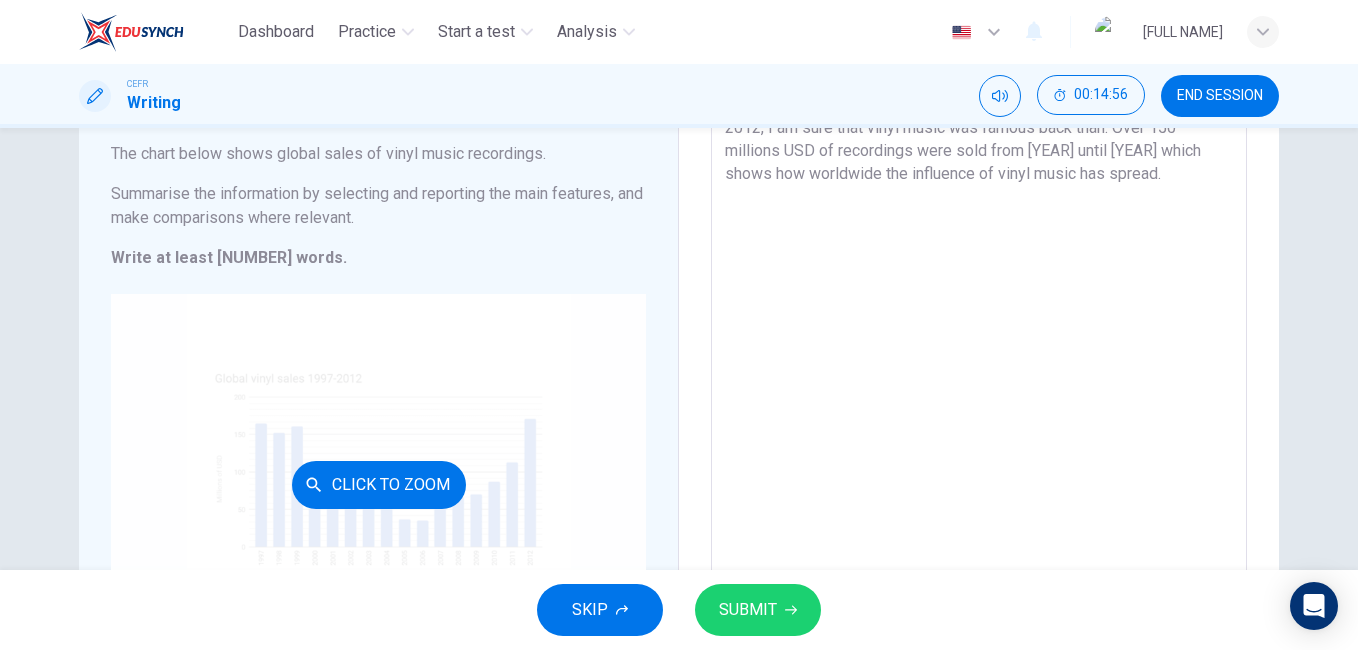 scroll, scrollTop: 167, scrollLeft: 0, axis: vertical 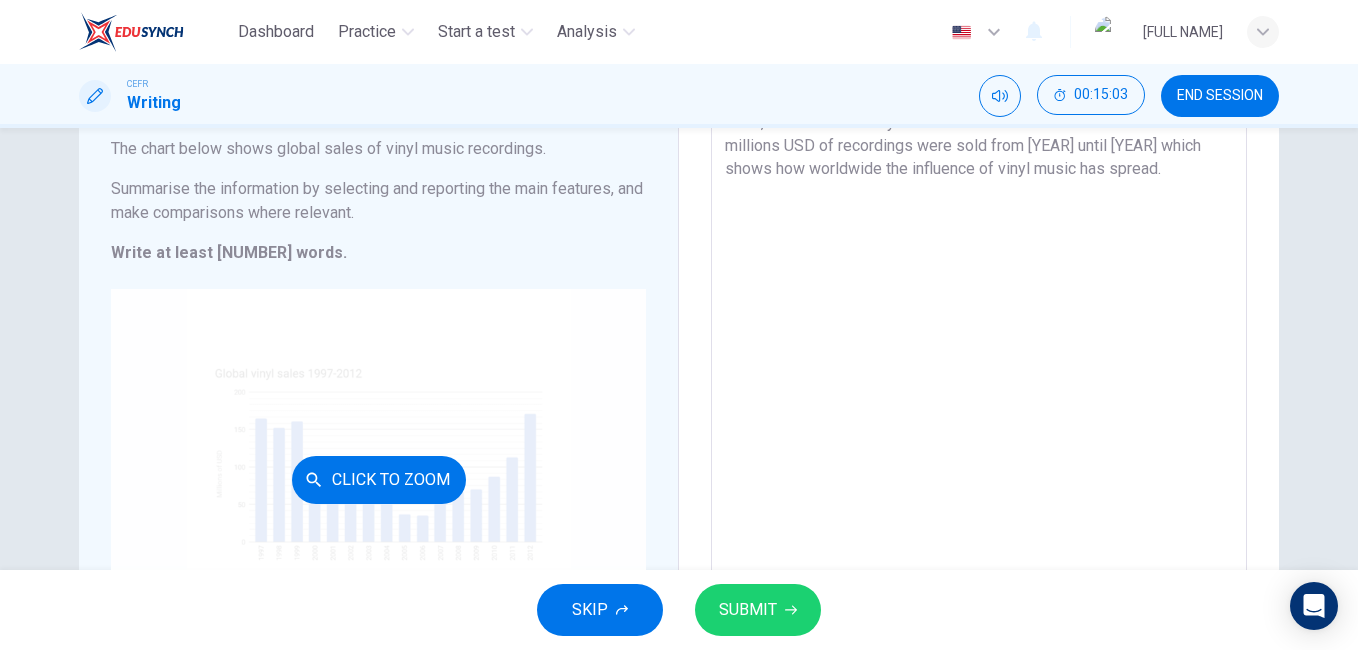 type on "Referring to the global sales of vinyl music recording chart from 90s to 2012, I am sure that vinyl music was famous back than. Over 150 millions USD of recordings were sold from [YEAR] until [YEAR] which shows how worldwide the influence of vinyl music has spread." 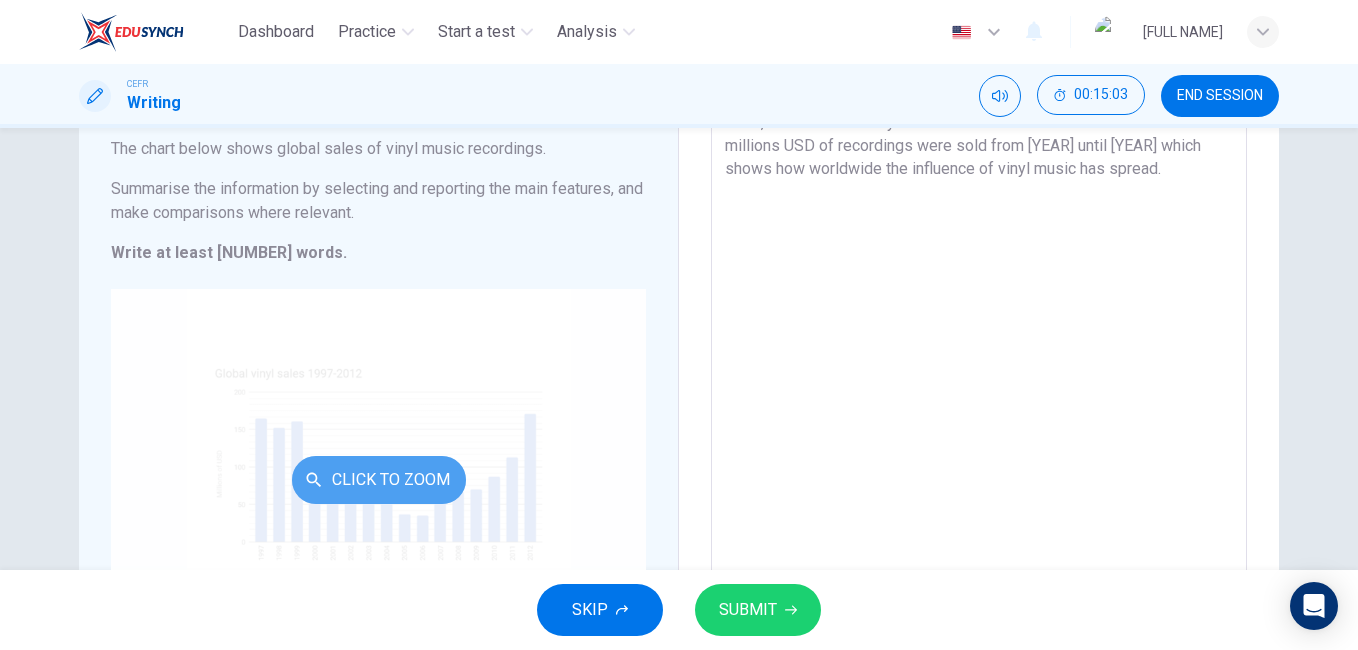 click on "Click to Zoom" at bounding box center (379, 480) 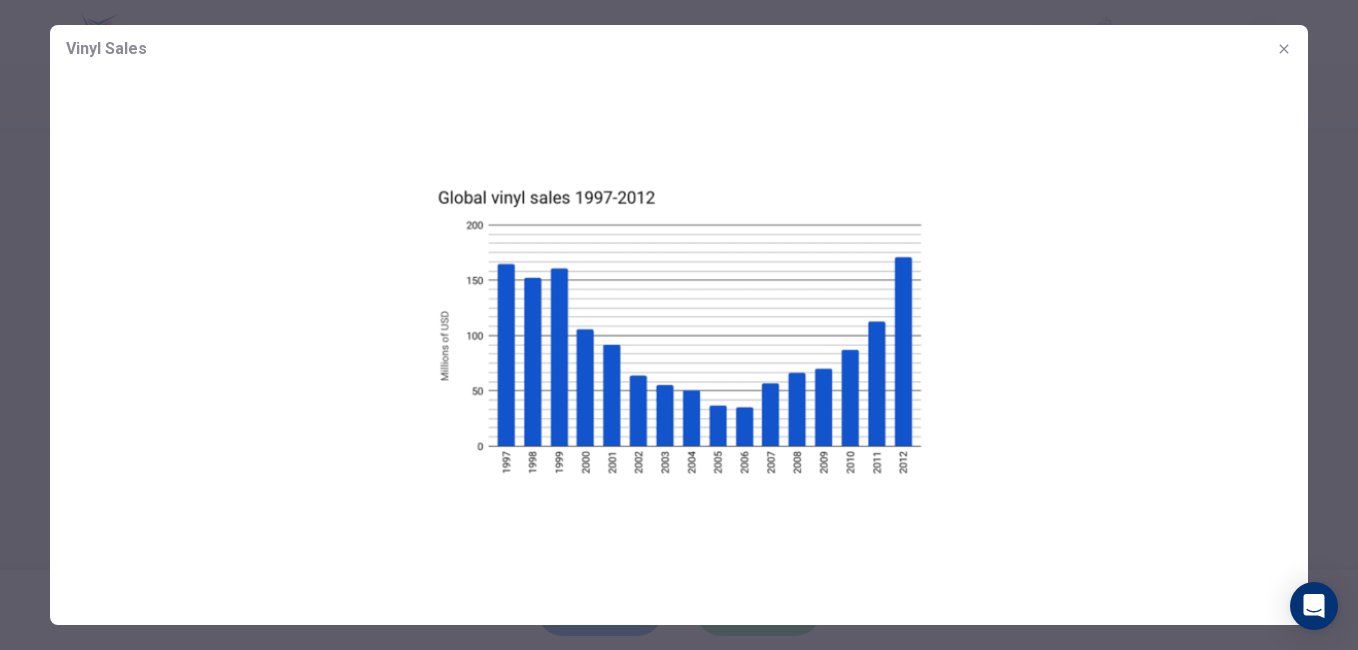 type 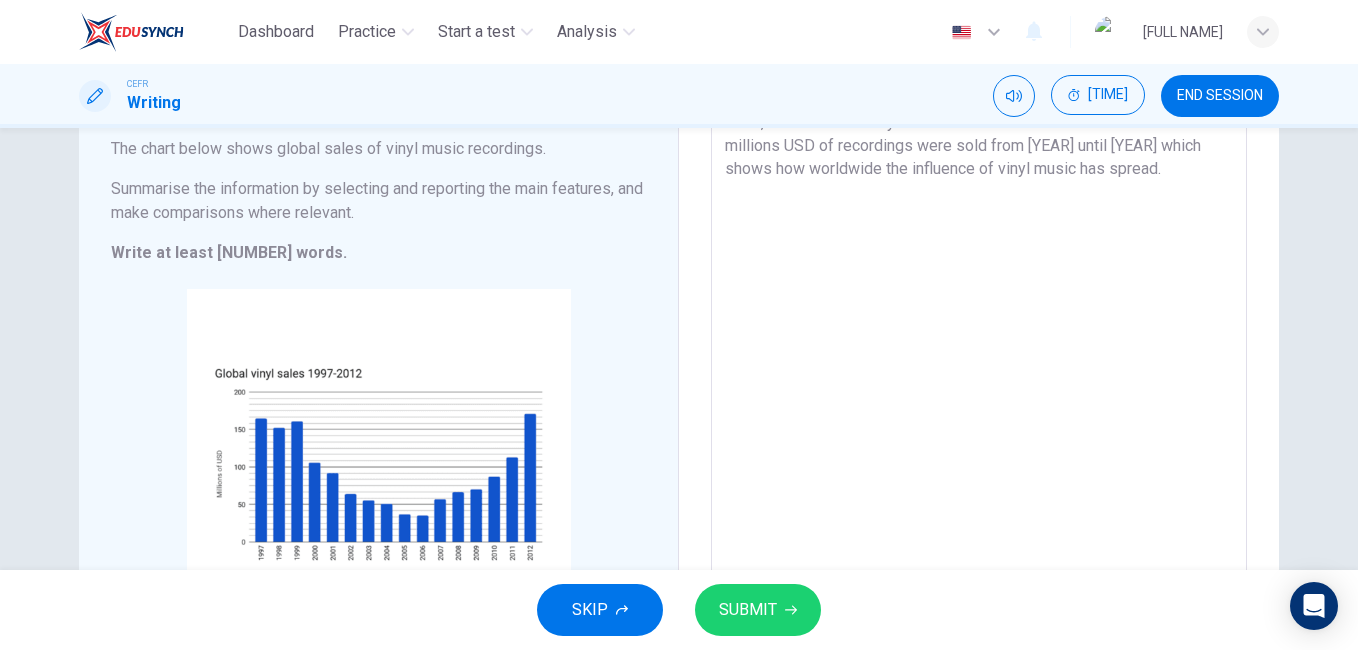 click on "Referring to the global sales of vinyl music recording chart from 90s to 2012, I am sure that vinyl music was famous back than. Over 150 millions USD of recordings were sold from [YEAR] until [YEAR] which shows how worldwide the influence of vinyl music has spread." at bounding box center [979, 355] 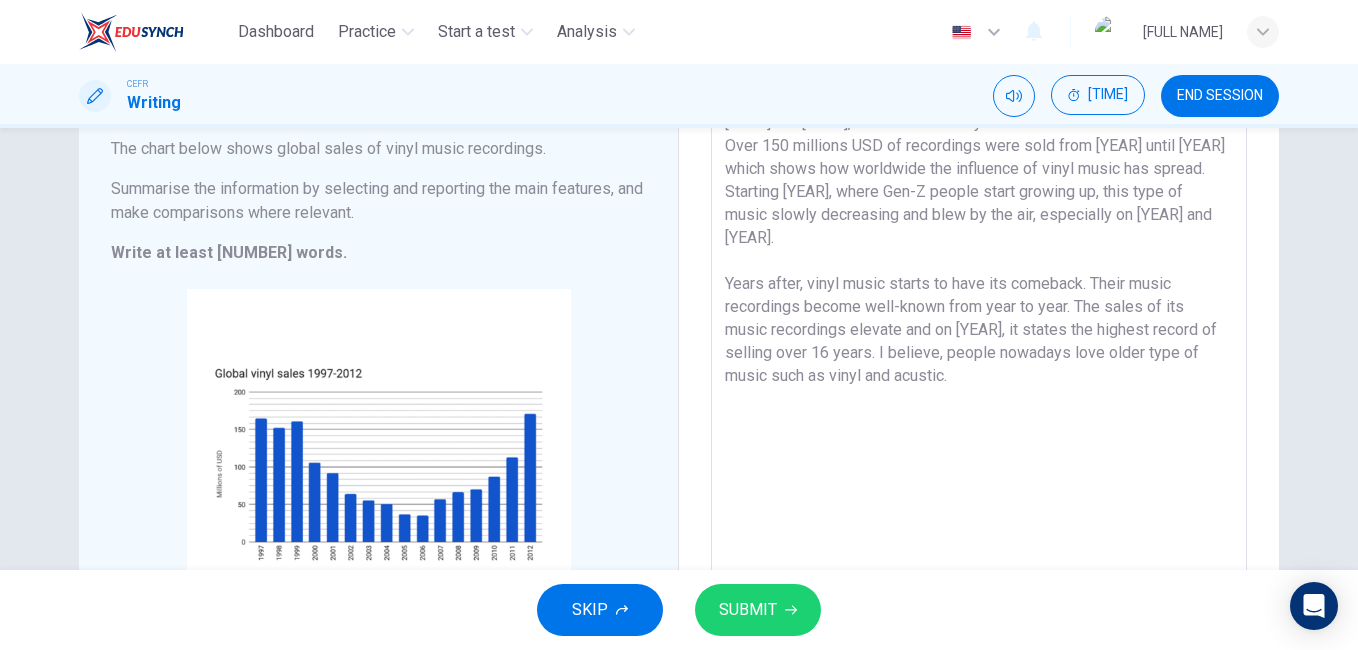 type on "Referring to the global sales of vinyl music recording chart from [YEAR]s to [YEAR], I am sure that vinyl music was famous back than. Over 150 millions USD of recordings were sold from [YEAR] until [YEAR] which shows how worldwide the influence of vinyl music has spread. Starting [YEAR], where Gen-Z people start growing up, this type of music slowly decreasing and blew by the air, especially on [YEAR] and [YEAR].
Years after, vinyl music starts to have its comeback. Their music recordings become well-known from year to year. The sales of its music recordings elevate and on [YEAR], it states the highest record of selling over 16 years. I believe, people nowadays love older type of music such as vinyl and acustic." 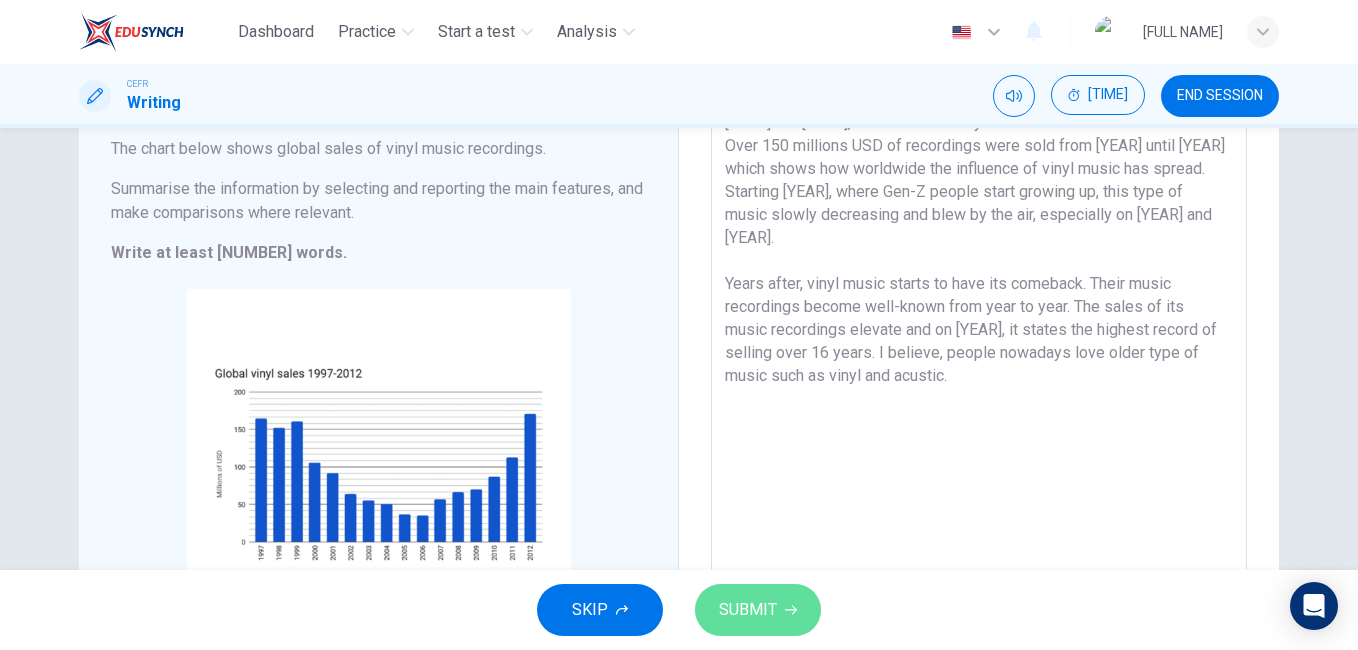 click on "SUBMIT" at bounding box center [748, 610] 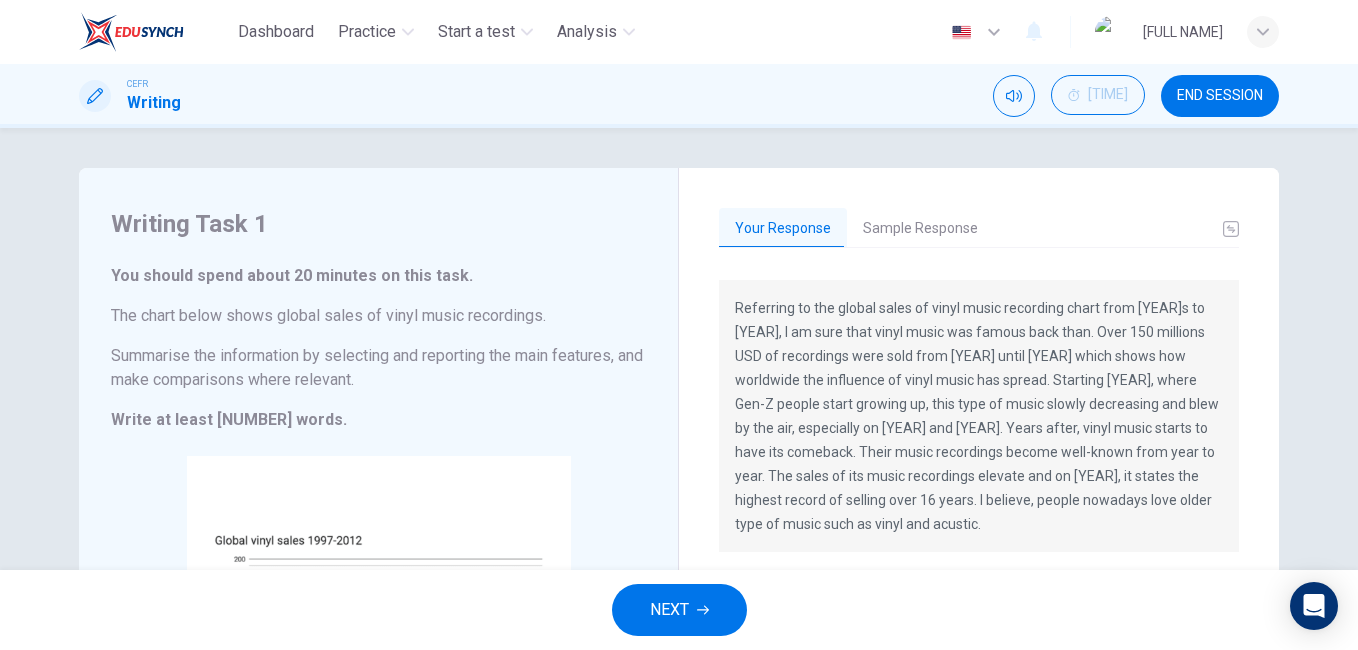 scroll, scrollTop: 0, scrollLeft: 0, axis: both 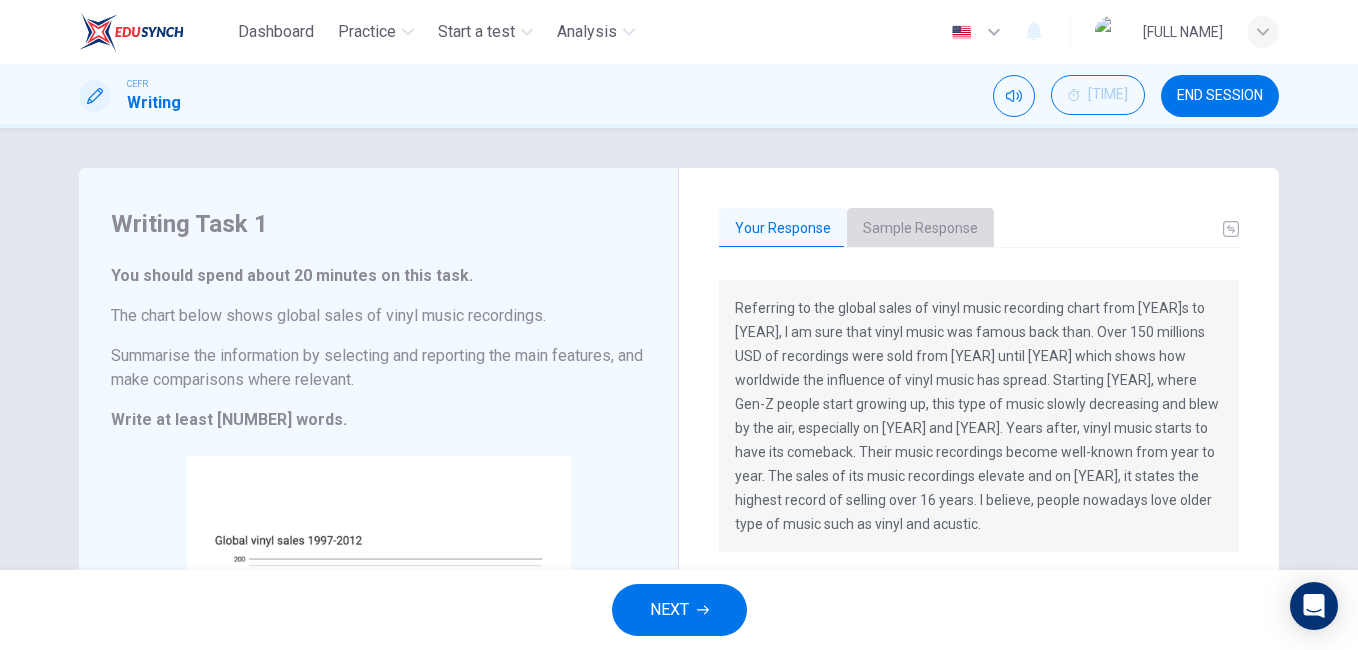 click on "Sample Response" at bounding box center [920, 229] 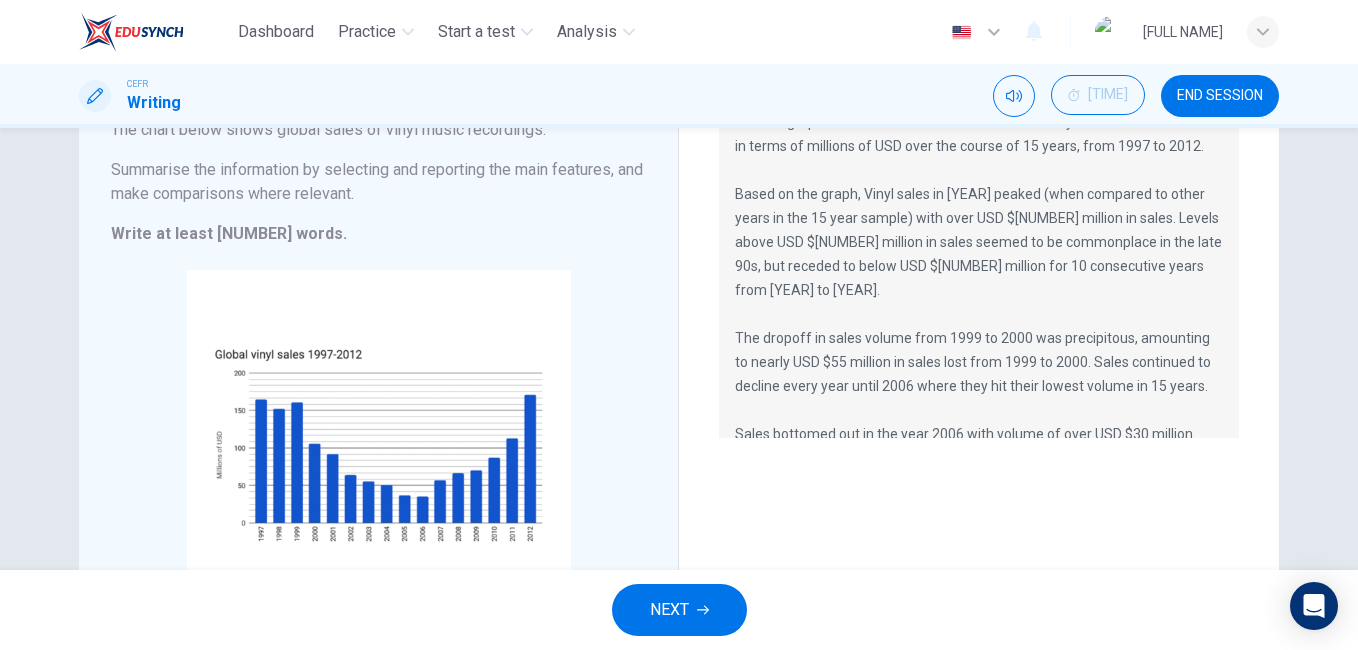 scroll, scrollTop: 0, scrollLeft: 0, axis: both 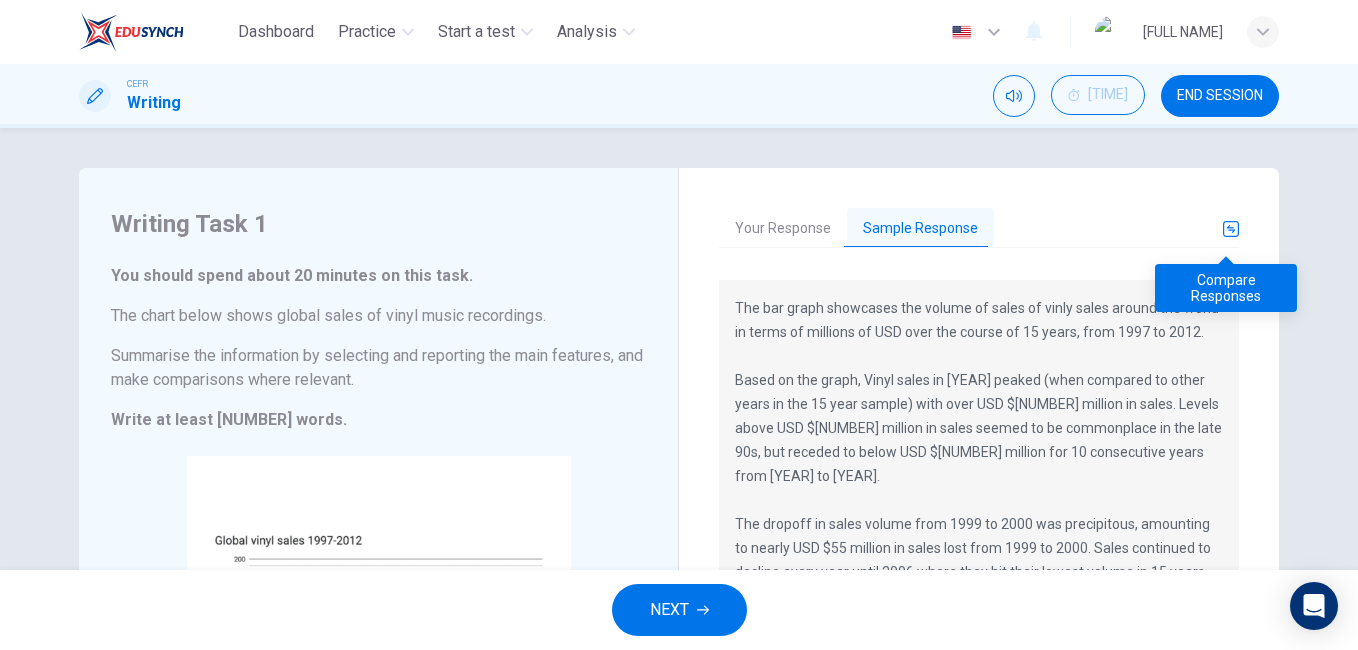 click at bounding box center [1231, 229] 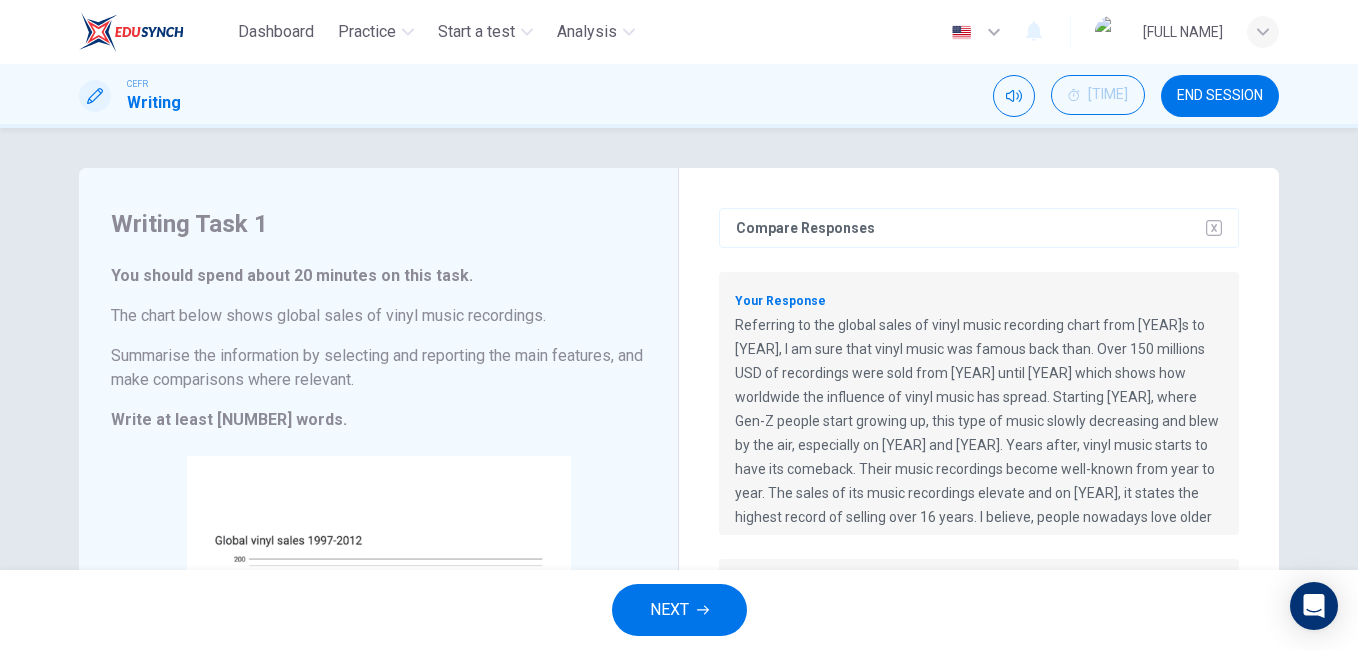 scroll, scrollTop: 34, scrollLeft: 0, axis: vertical 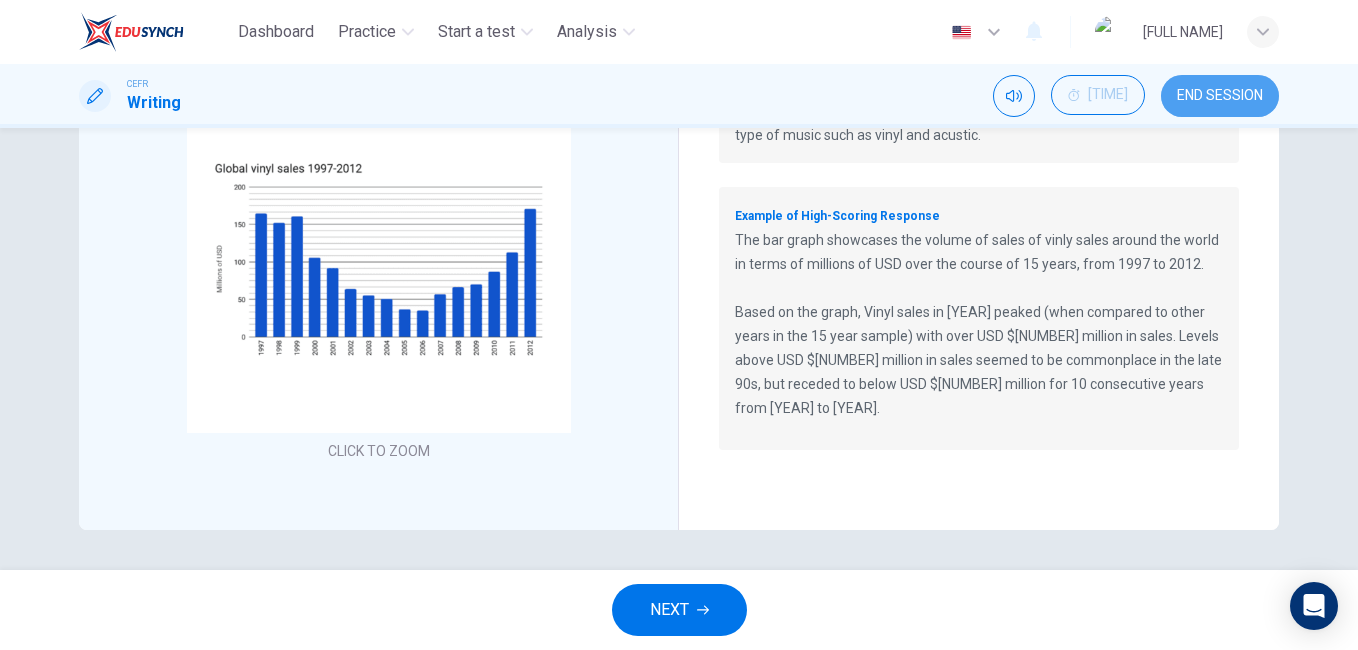 click on "END SESSION" at bounding box center (1220, 96) 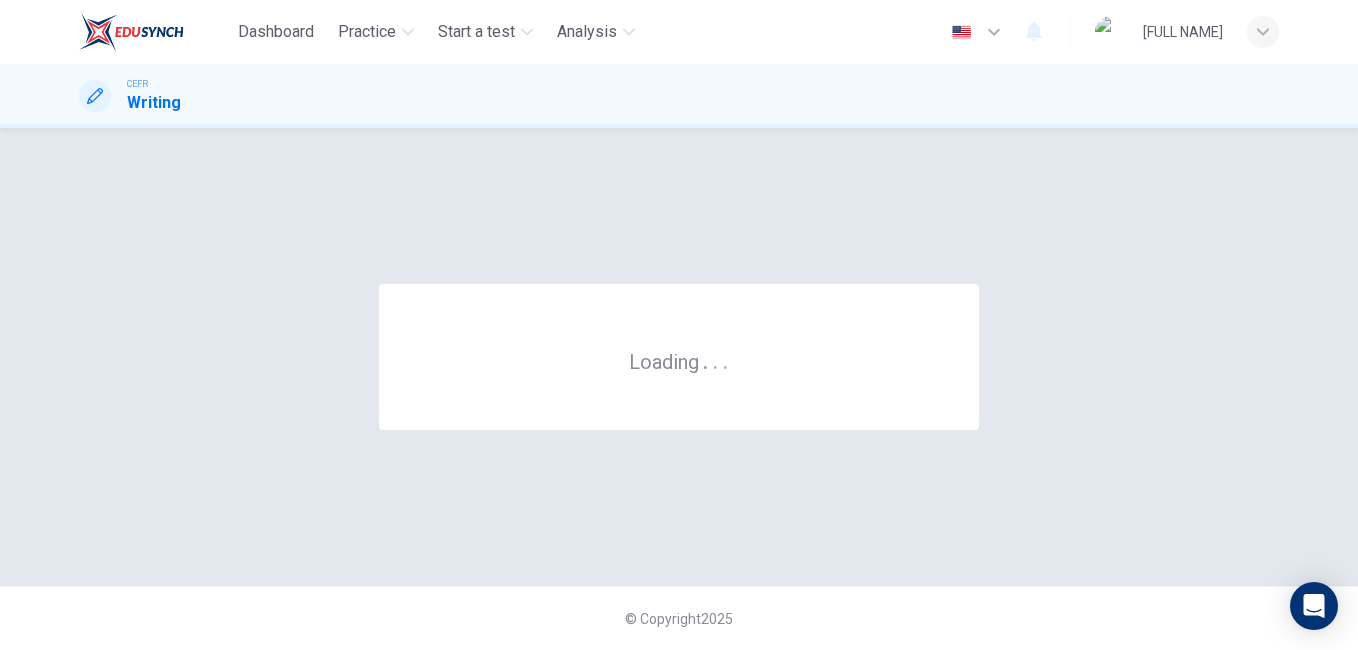 scroll, scrollTop: 0, scrollLeft: 0, axis: both 